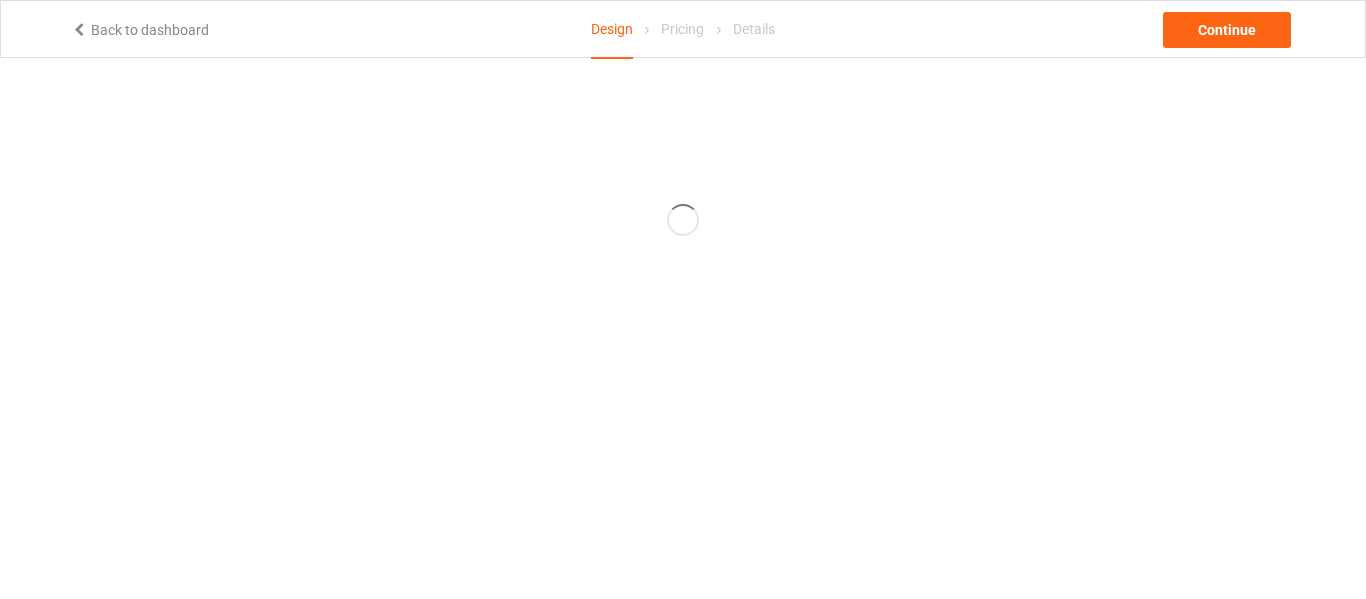 scroll, scrollTop: 0, scrollLeft: 0, axis: both 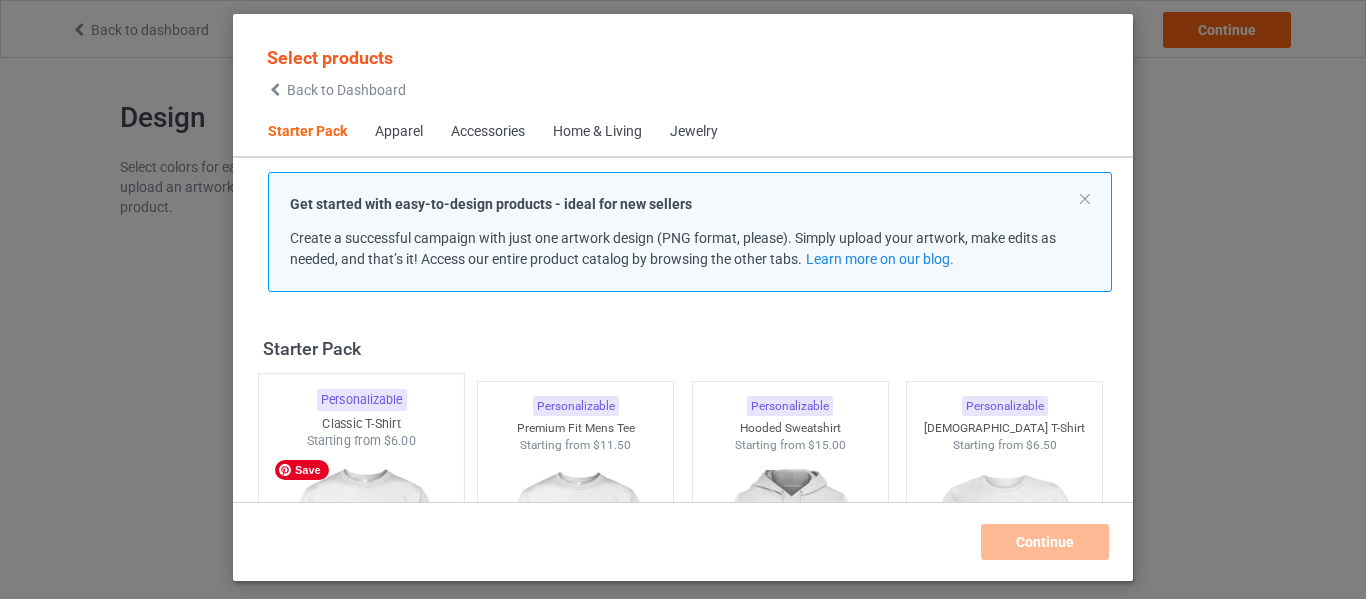click at bounding box center (361, 567) 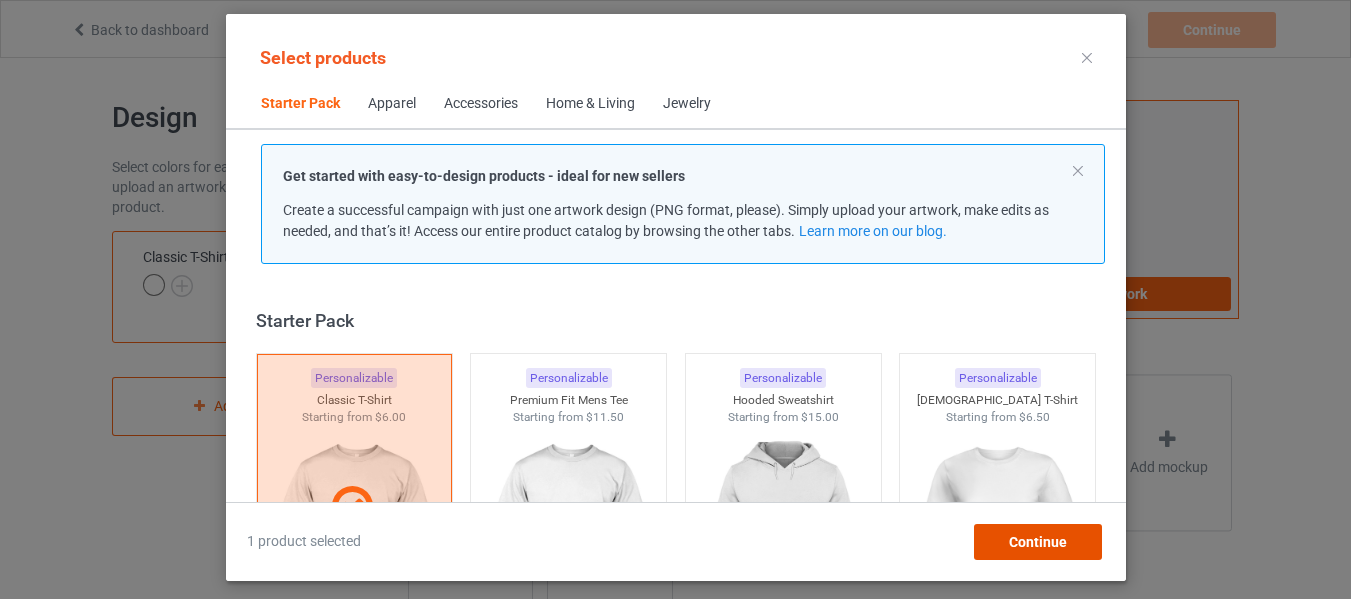 click on "Continue" at bounding box center [1037, 542] 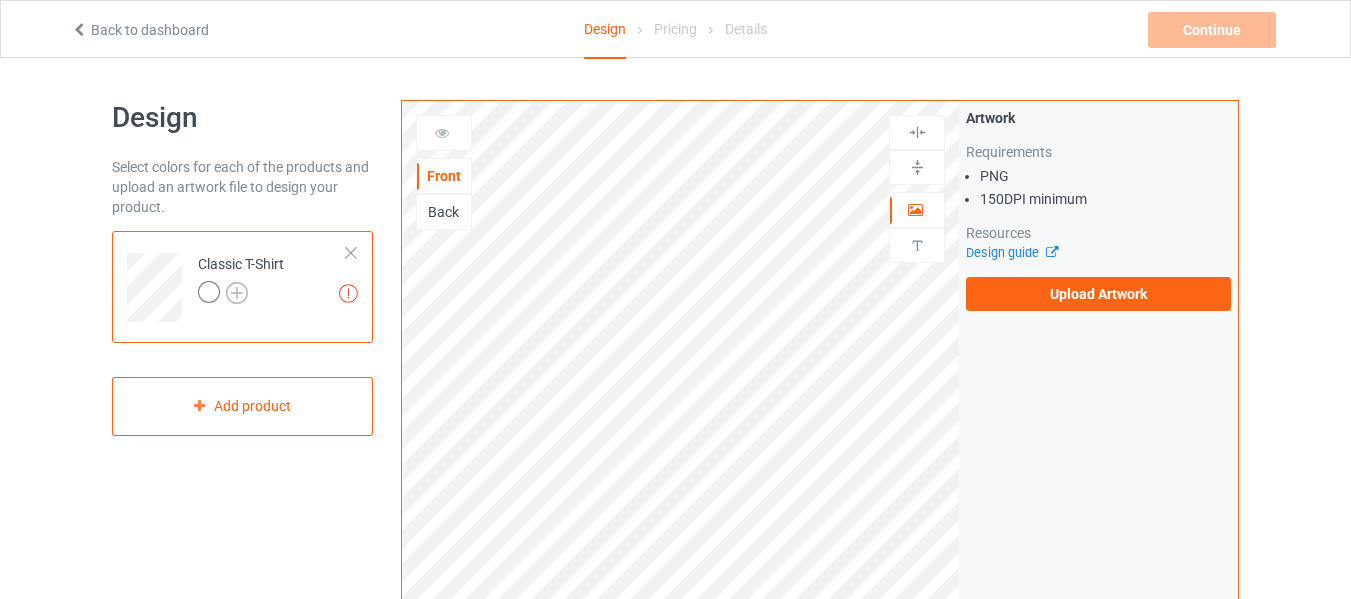 click at bounding box center (237, 293) 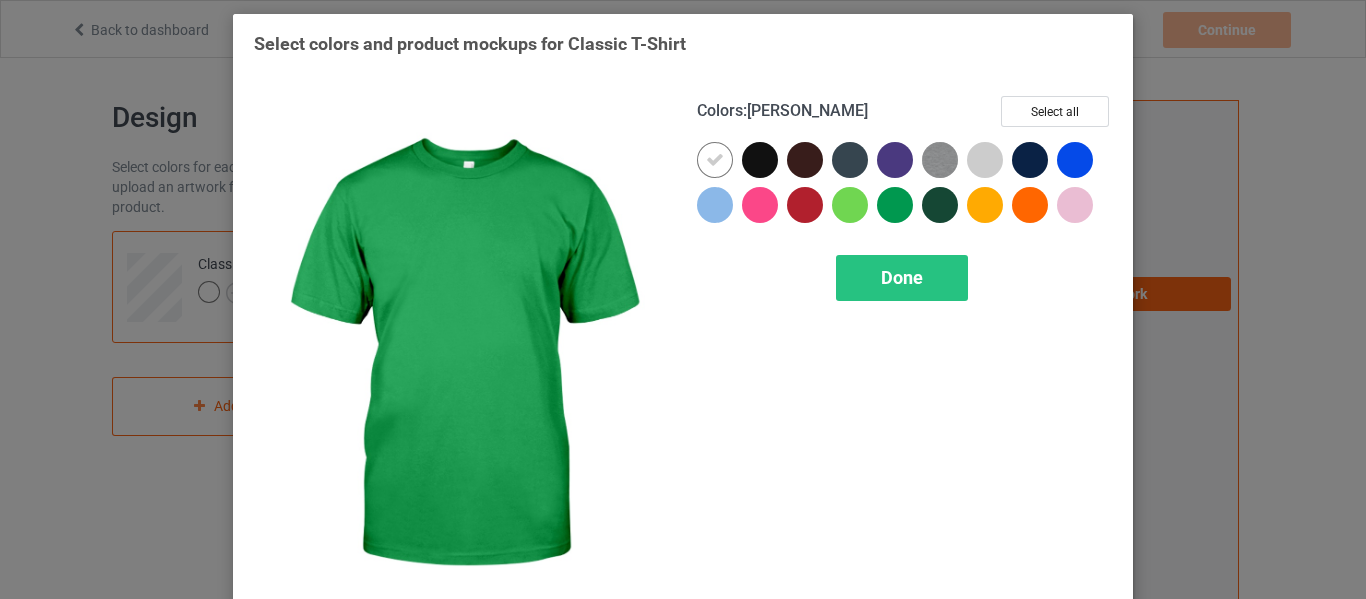 click at bounding box center [895, 205] 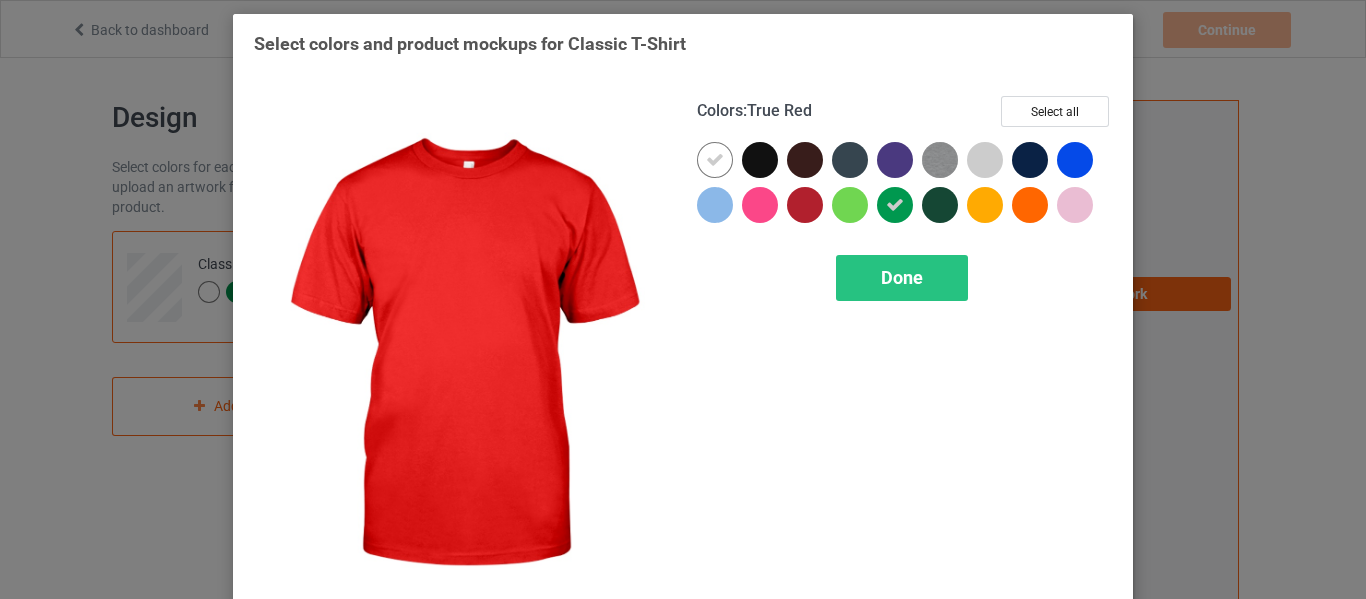 click at bounding box center [805, 205] 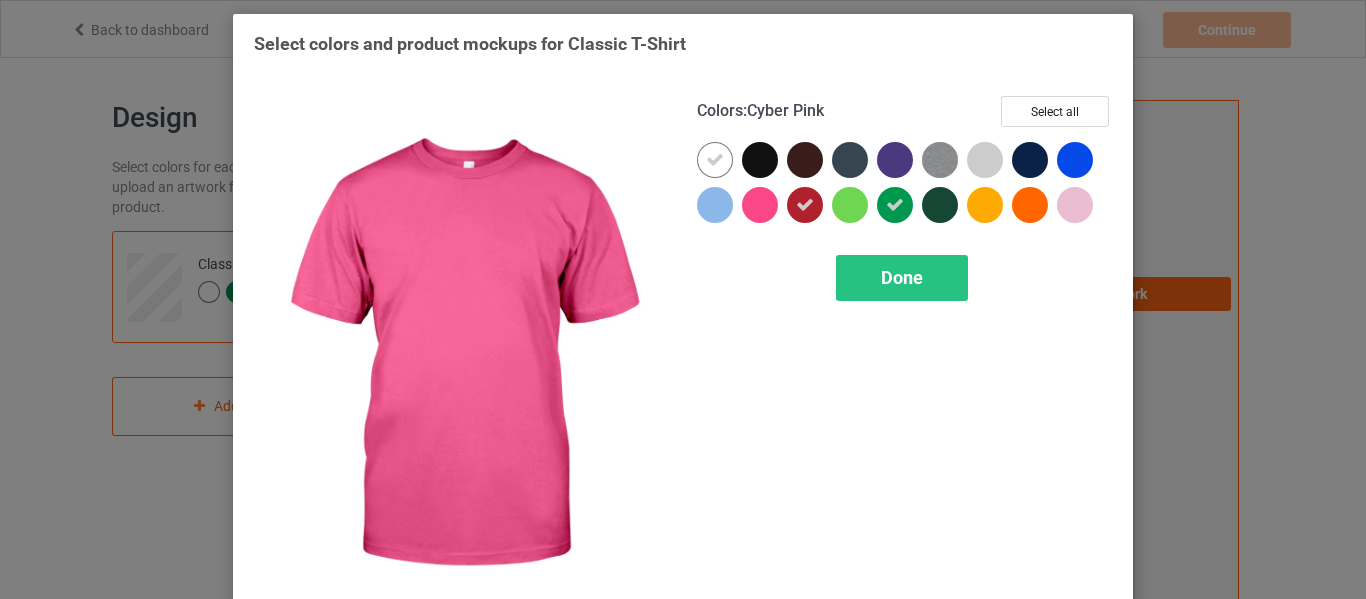 click at bounding box center (760, 205) 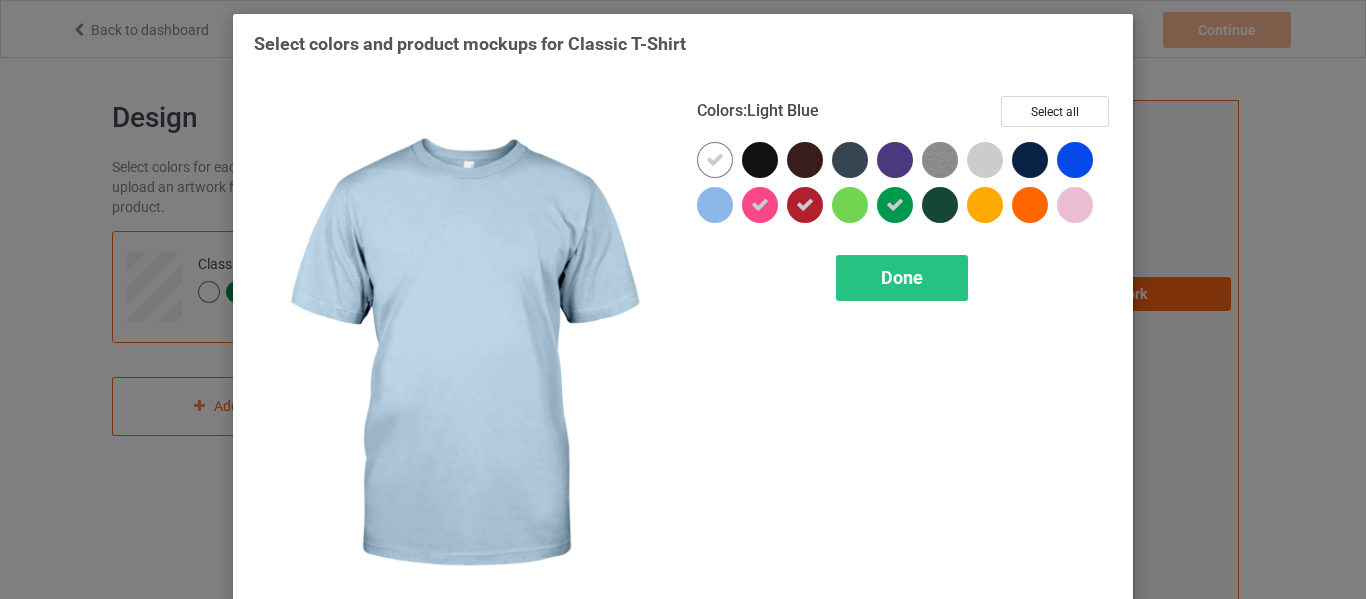 click at bounding box center [715, 205] 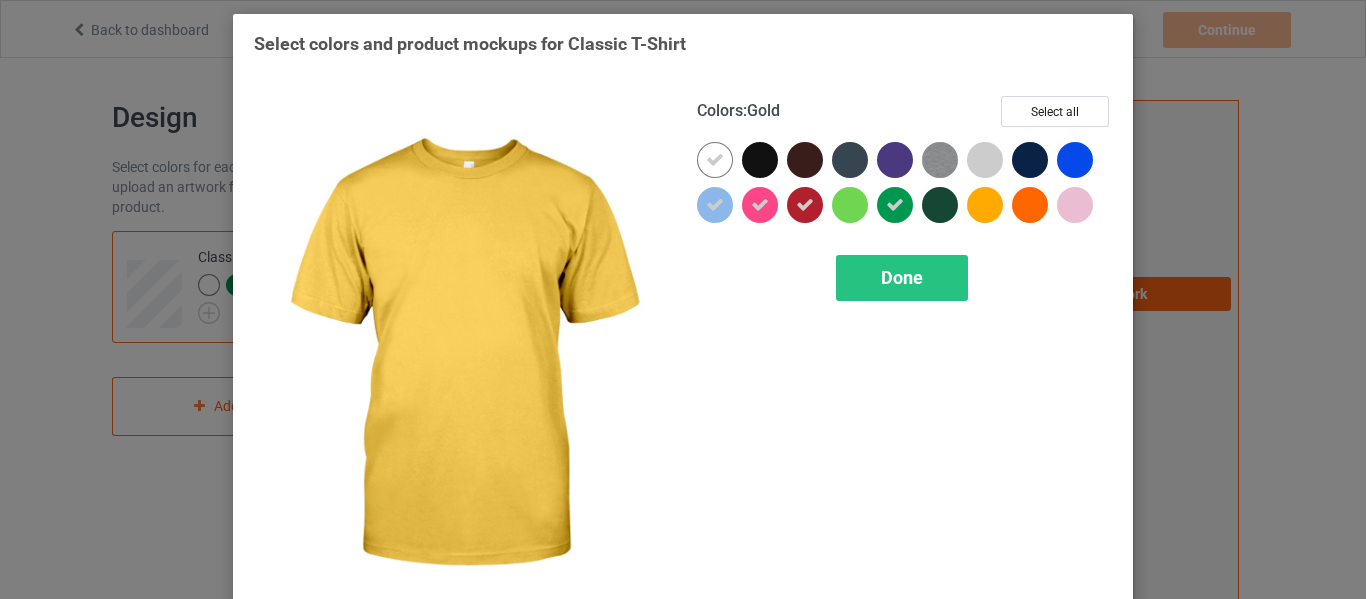 click at bounding box center [985, 205] 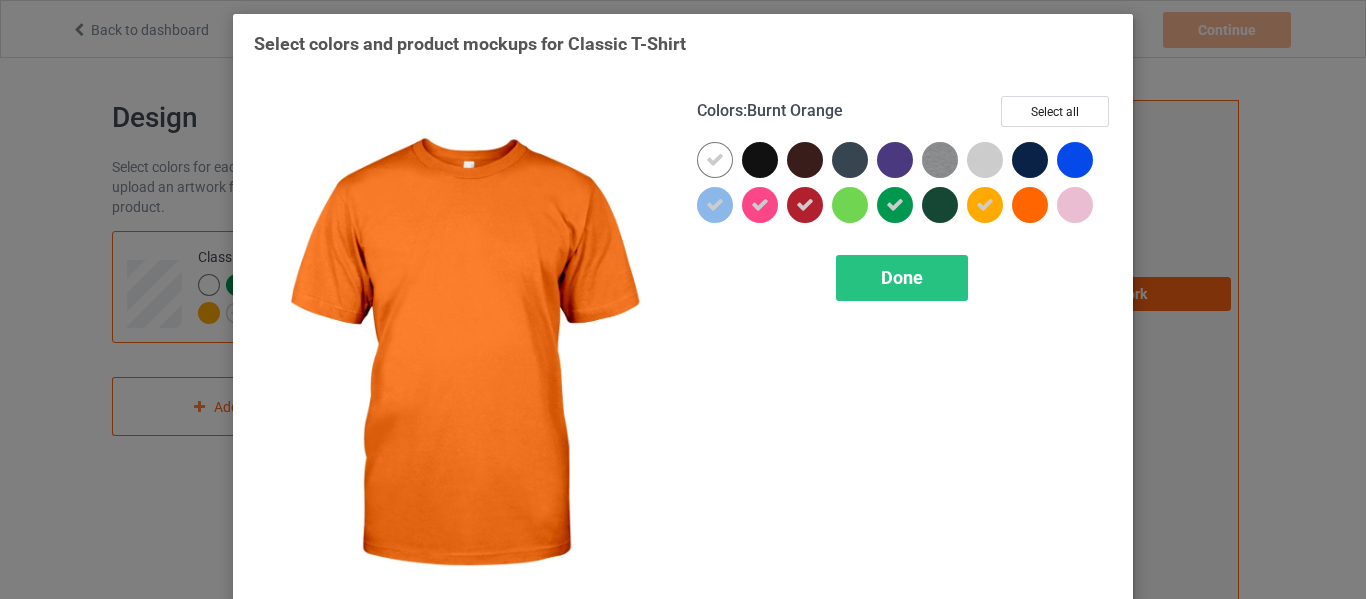 click at bounding box center (1030, 205) 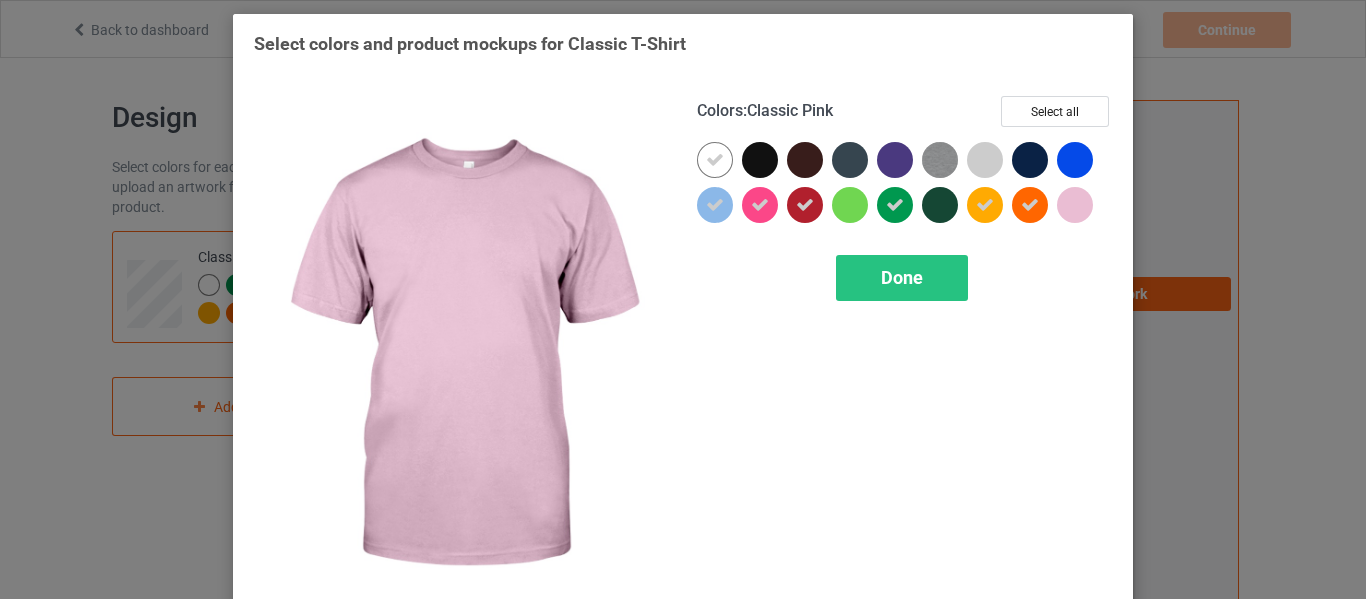 click at bounding box center [1075, 205] 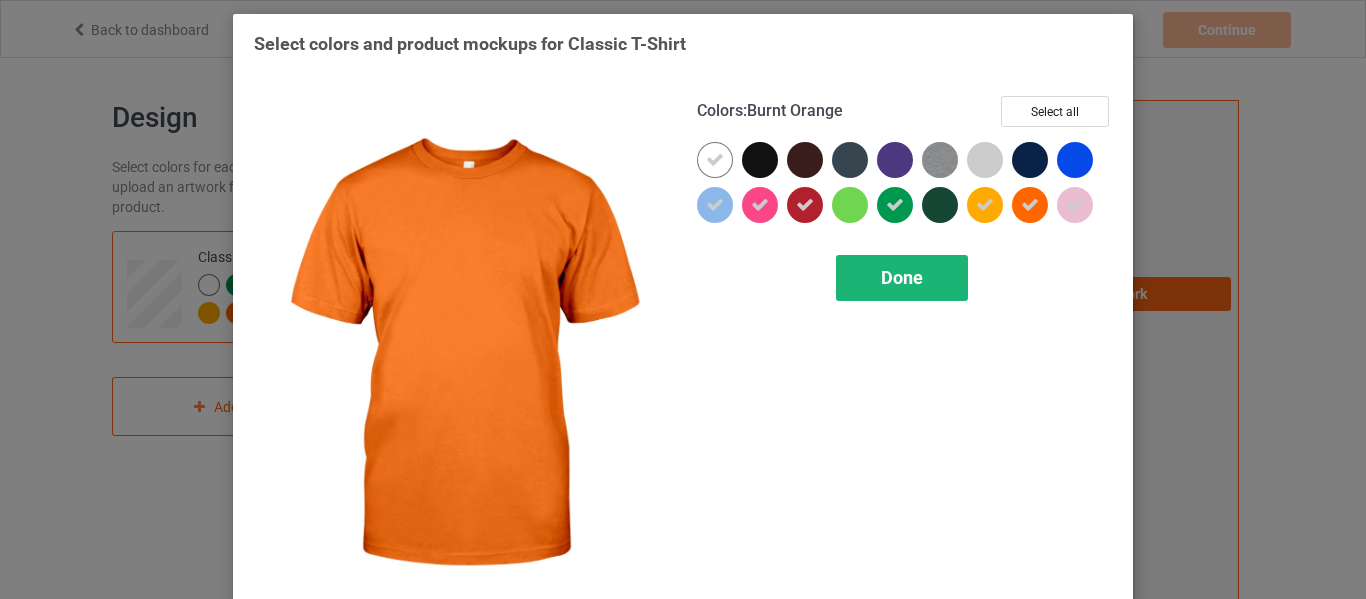 click on "Done" at bounding box center [902, 278] 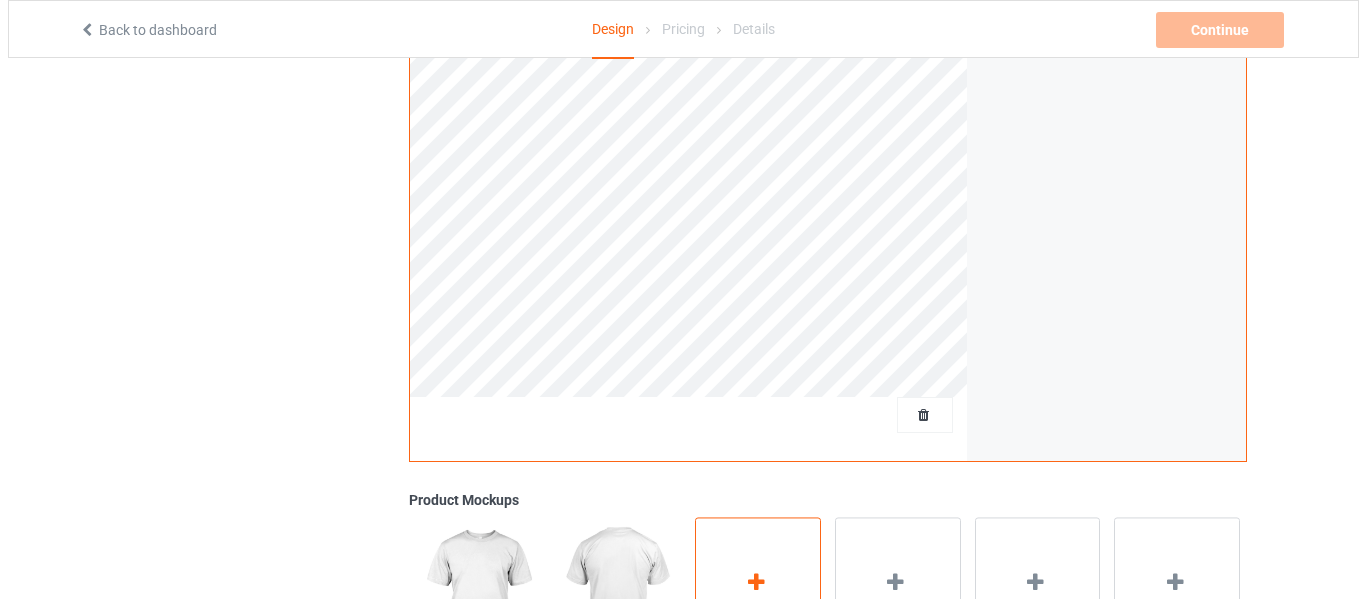 scroll, scrollTop: 696, scrollLeft: 0, axis: vertical 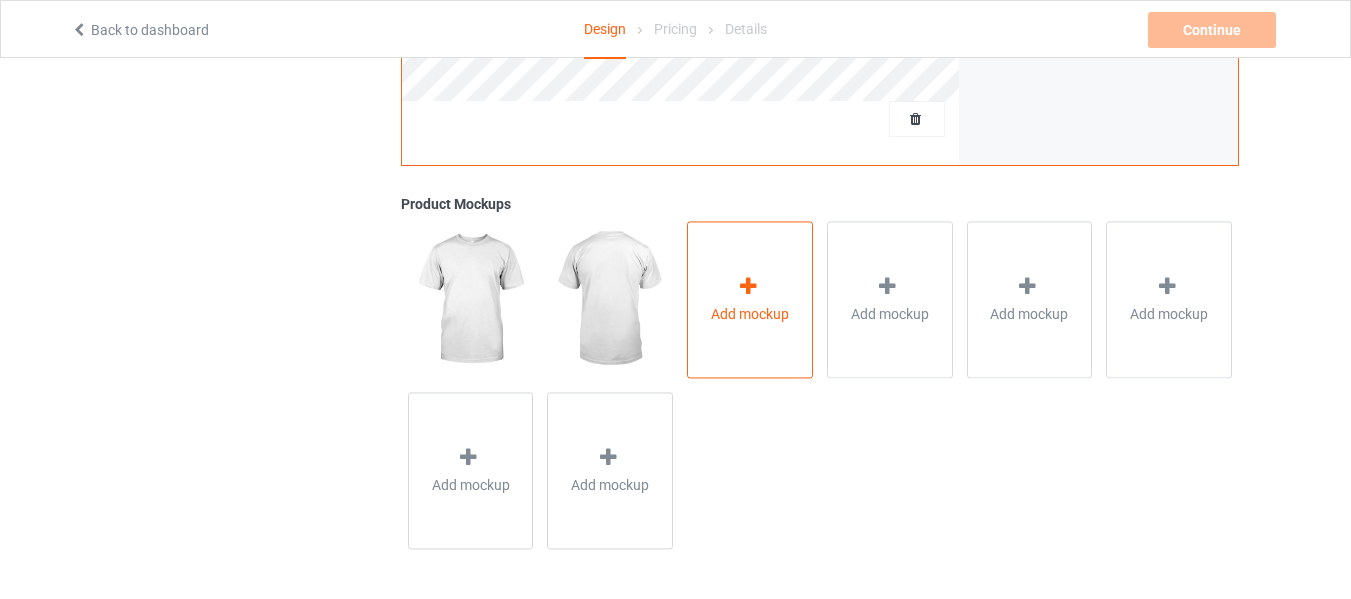 click at bounding box center [748, 286] 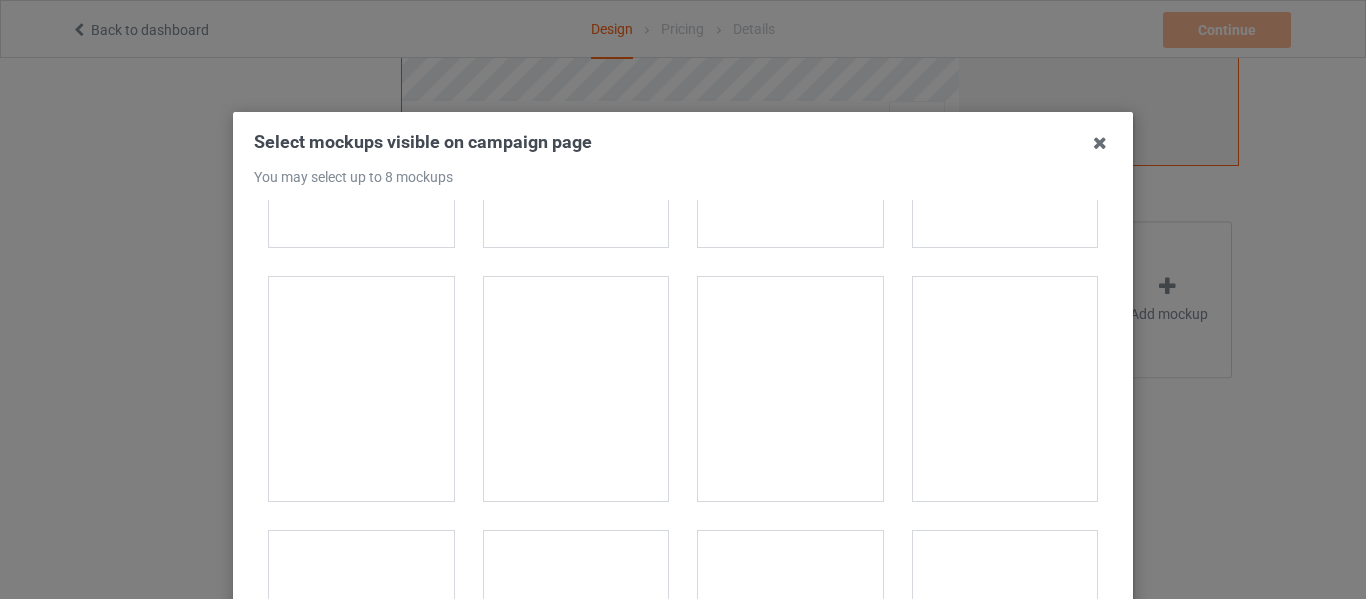 scroll, scrollTop: 1000, scrollLeft: 0, axis: vertical 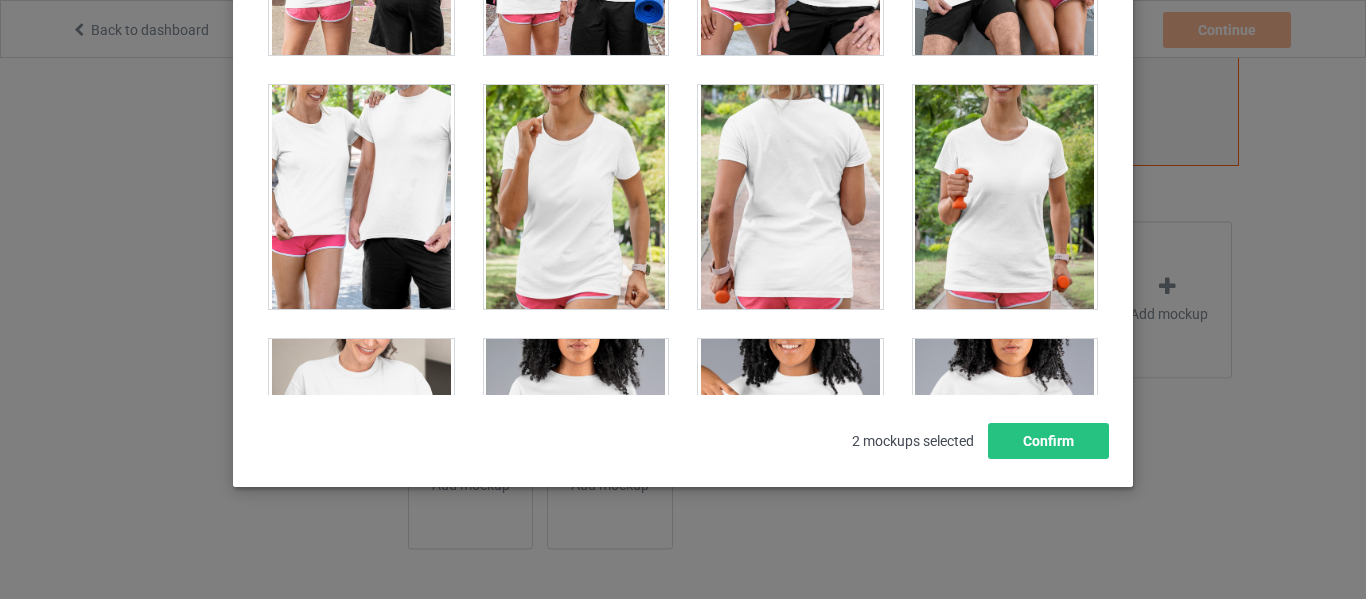 click at bounding box center (576, 197) 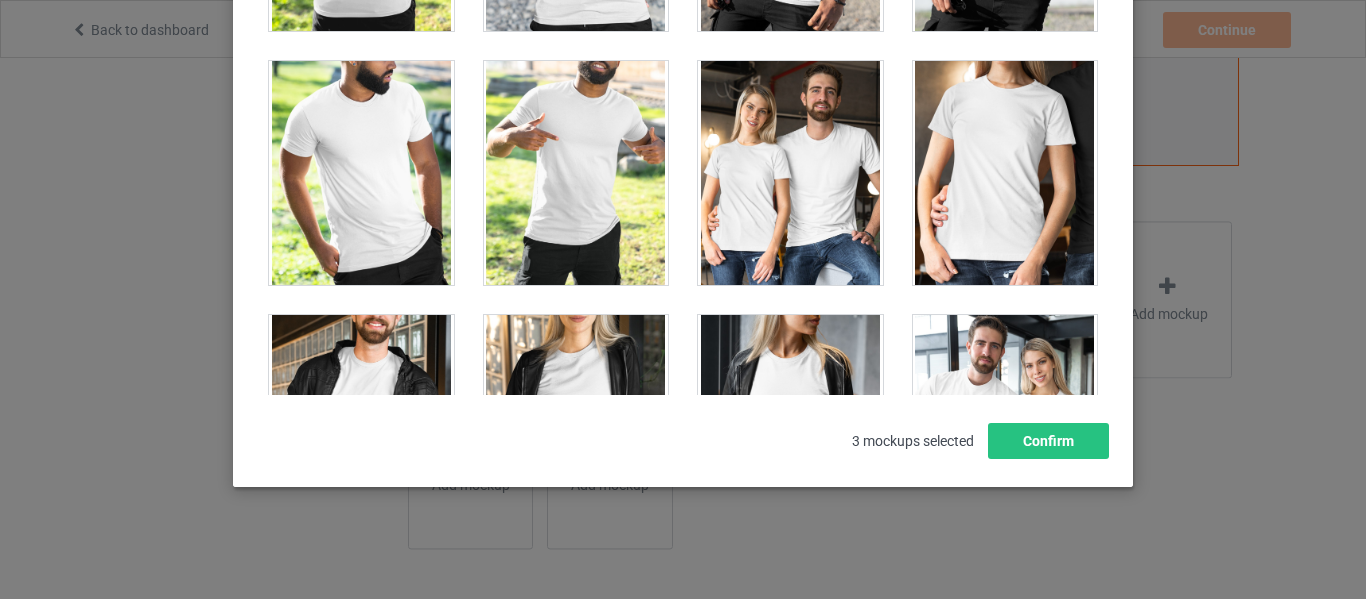 scroll, scrollTop: 24300, scrollLeft: 0, axis: vertical 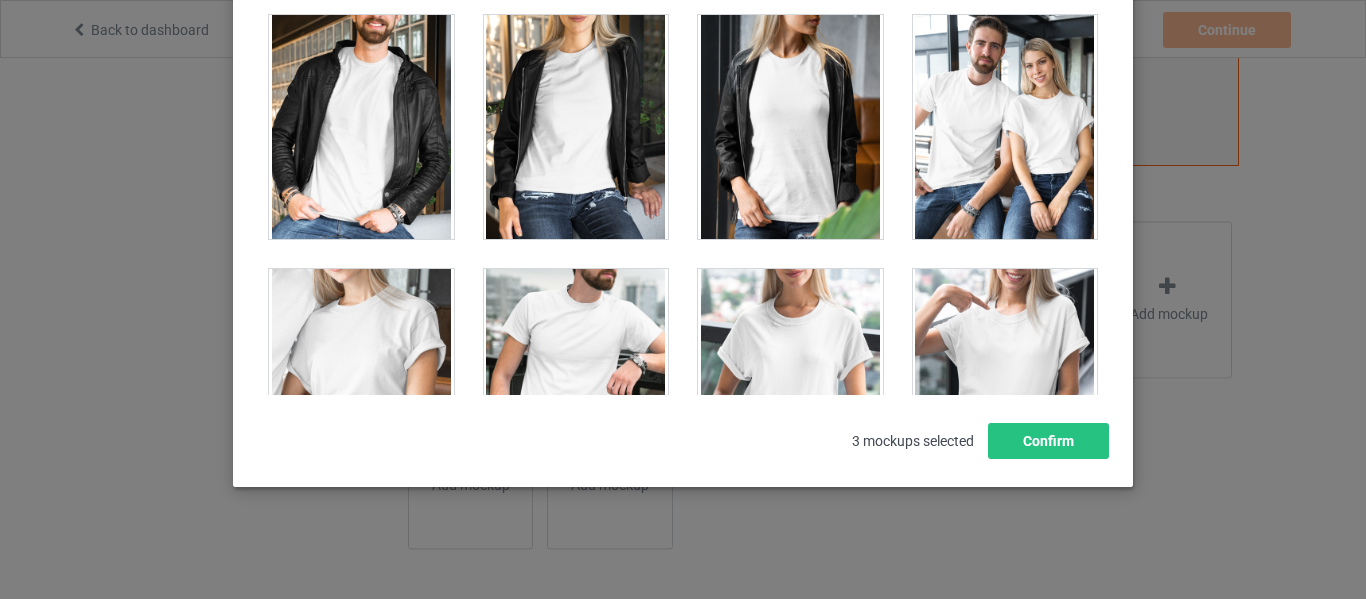 click at bounding box center [790, 127] 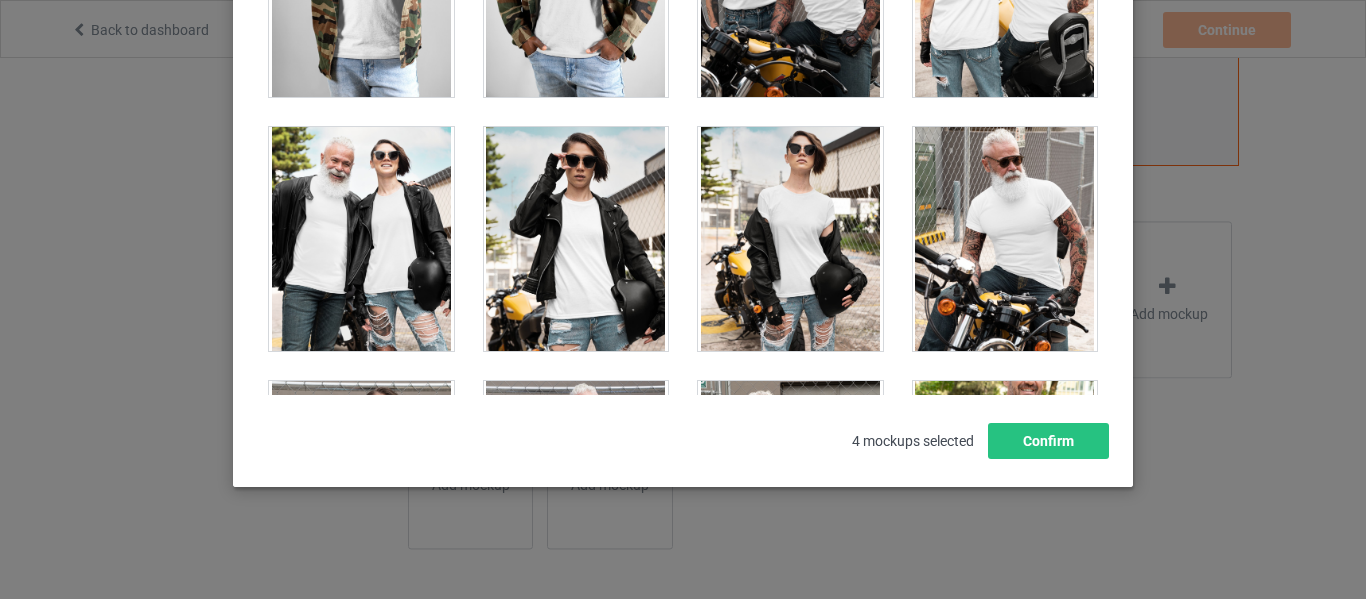 scroll, scrollTop: 19100, scrollLeft: 0, axis: vertical 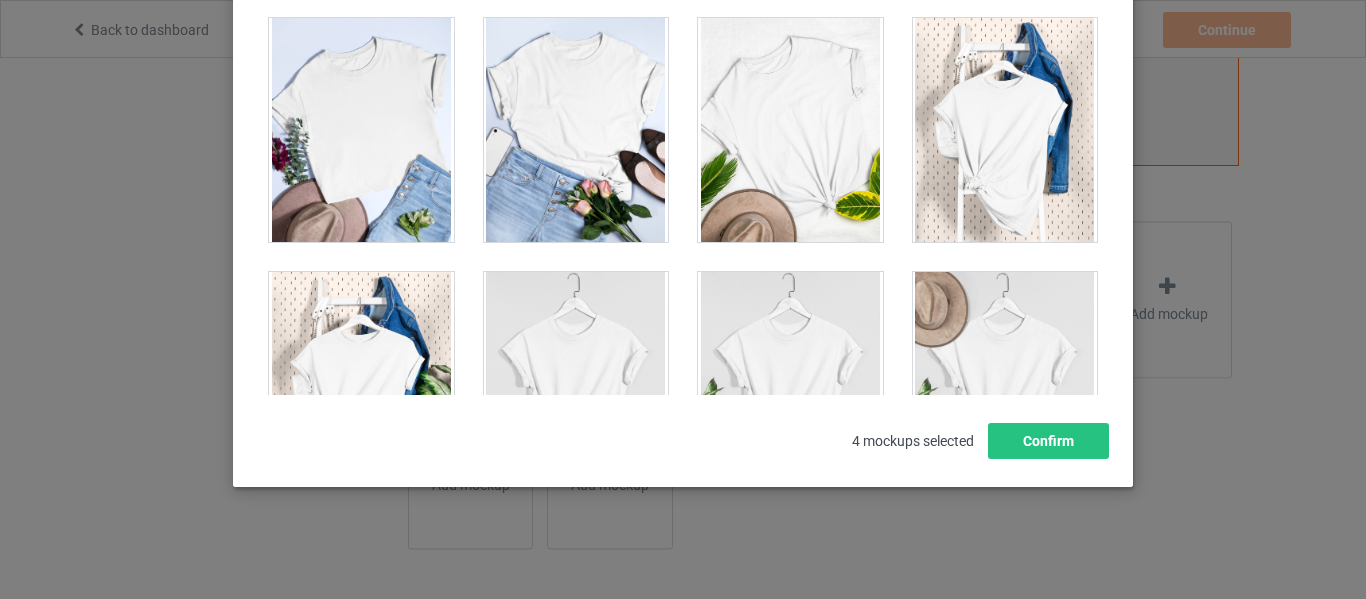 click at bounding box center (1005, 130) 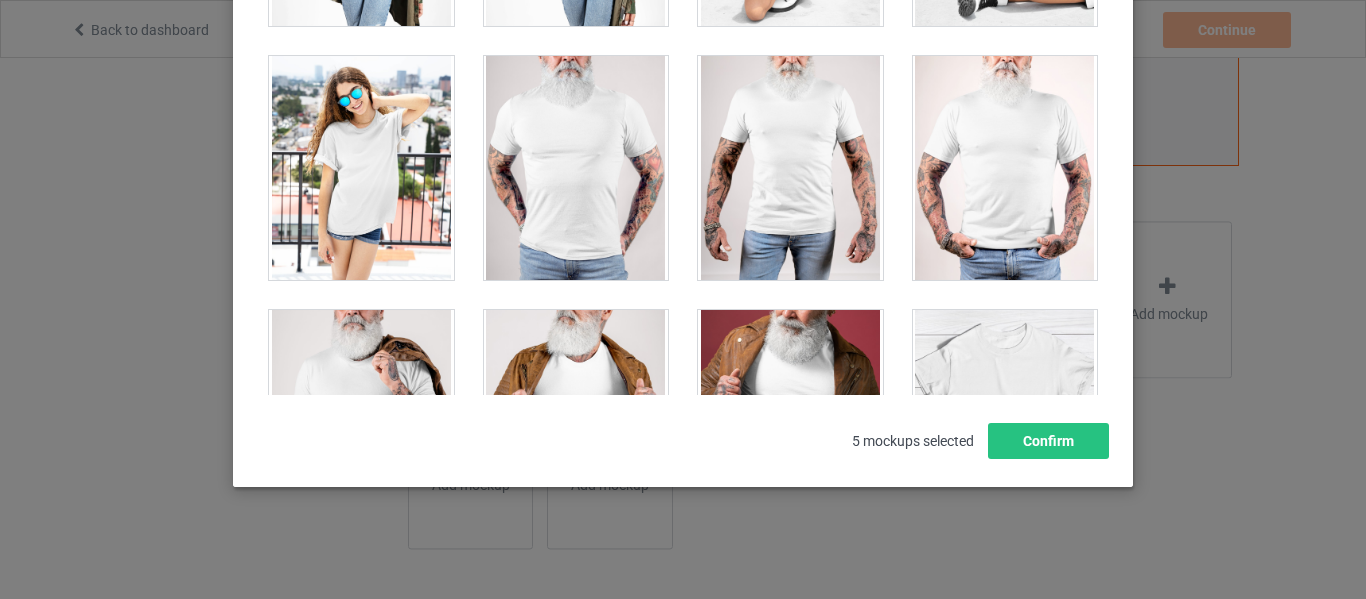 scroll, scrollTop: 27361, scrollLeft: 0, axis: vertical 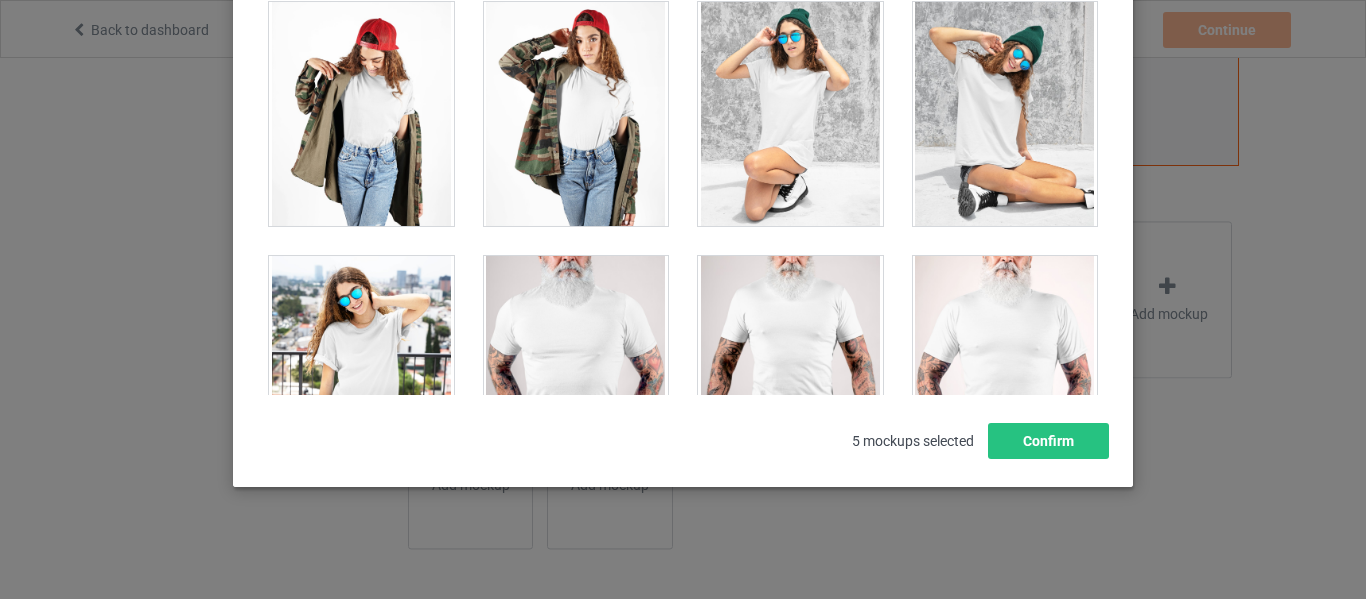 drag, startPoint x: 401, startPoint y: 324, endPoint x: 783, endPoint y: 316, distance: 382.08377 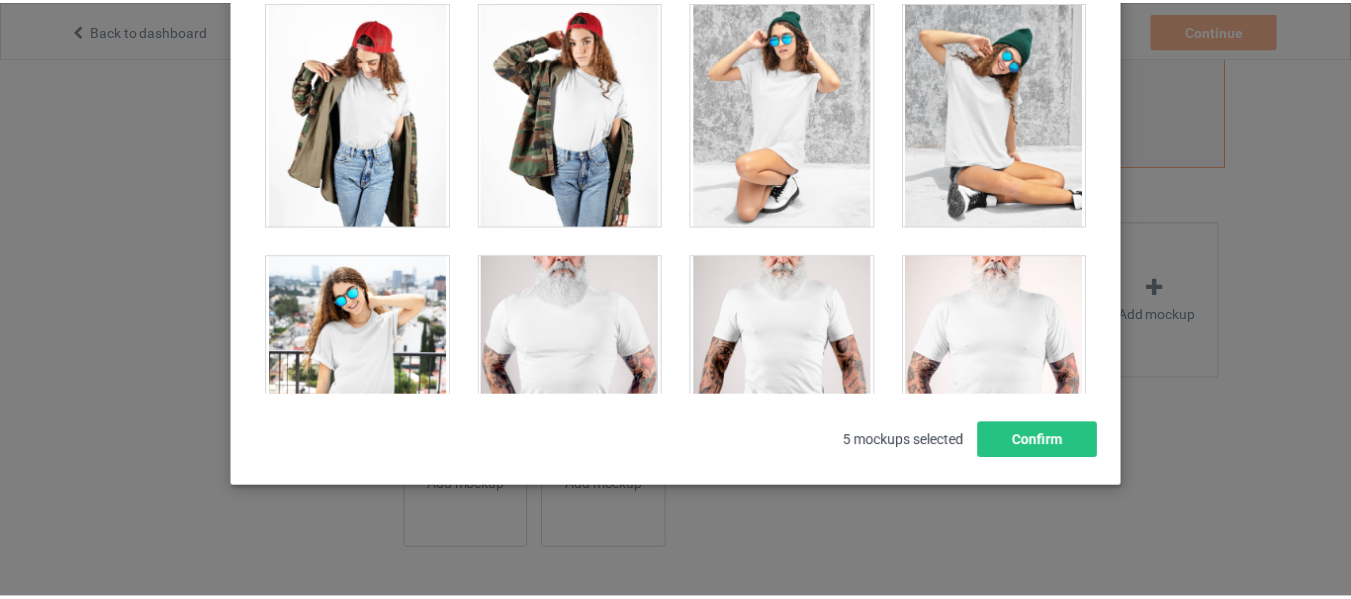 scroll, scrollTop: 695, scrollLeft: 0, axis: vertical 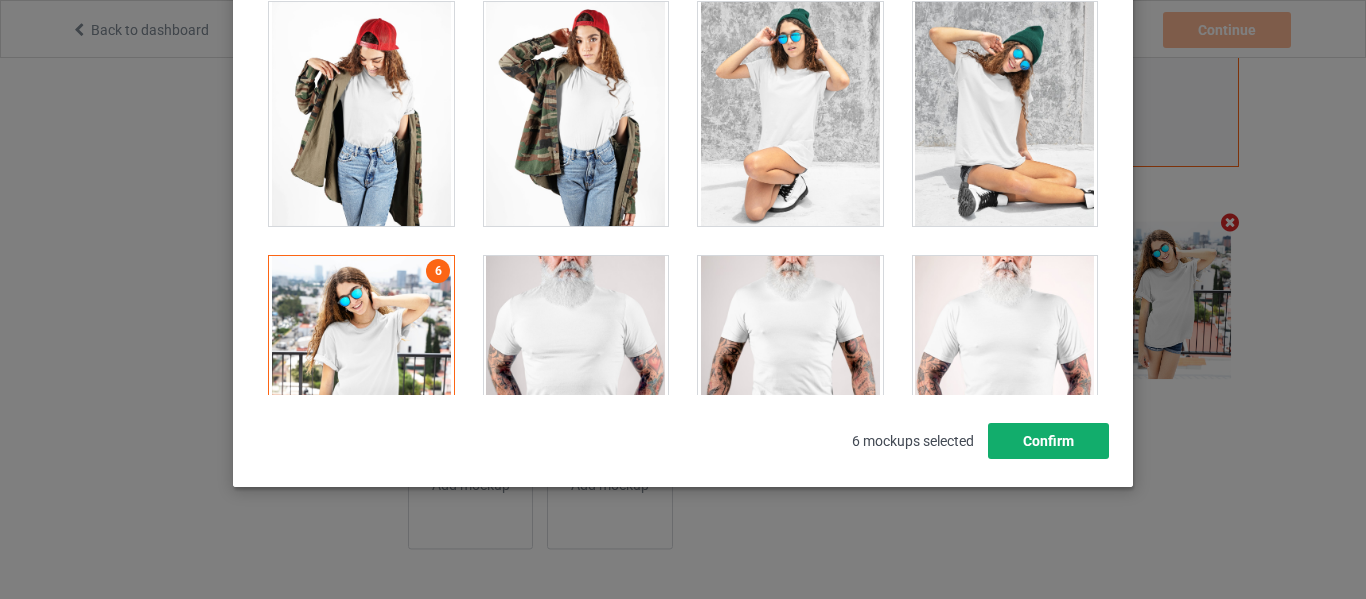 click on "Confirm" at bounding box center [1048, 441] 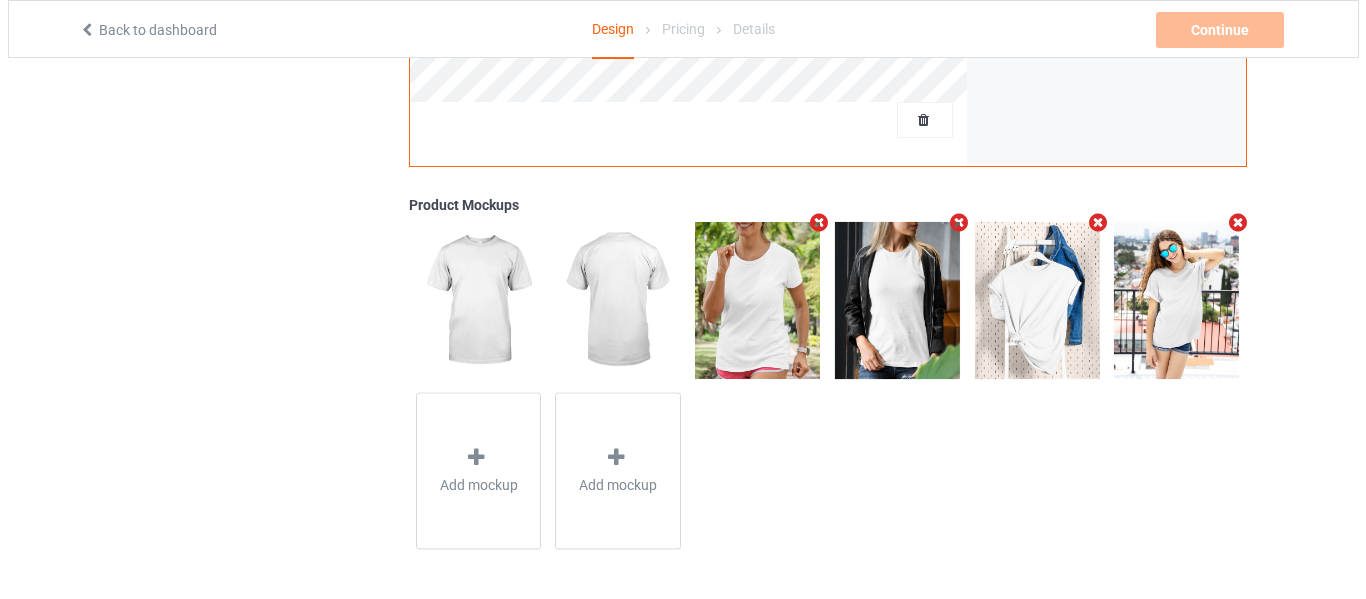 scroll, scrollTop: 295, scrollLeft: 0, axis: vertical 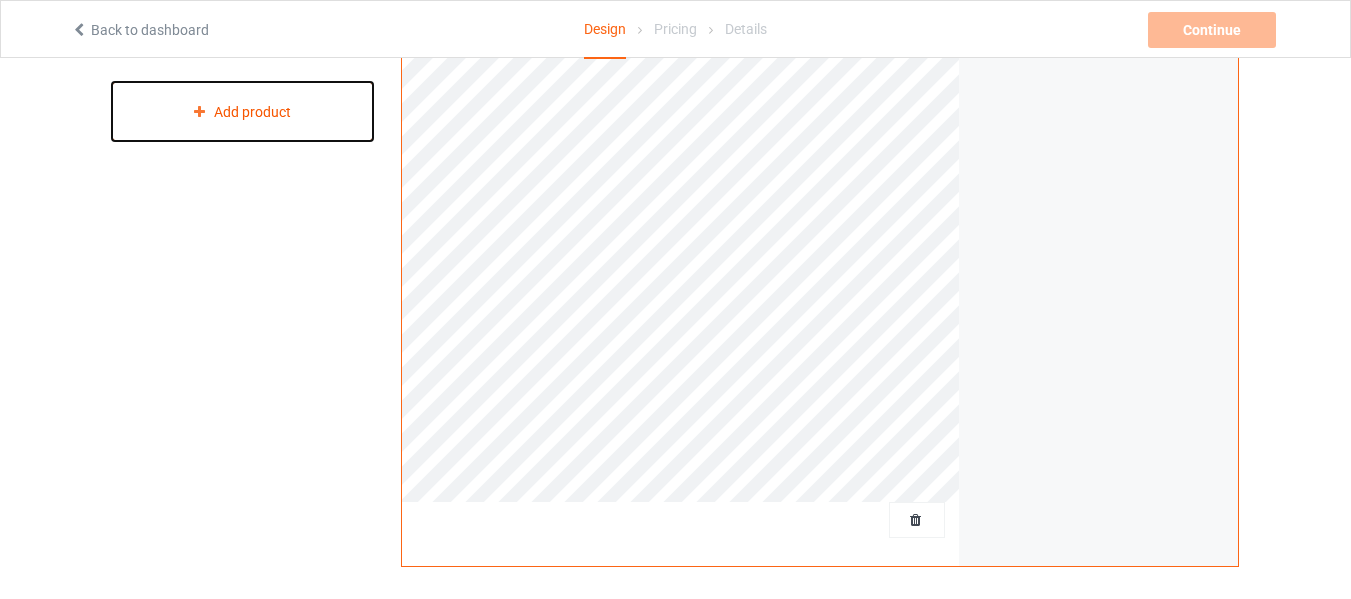 click on "Add product" at bounding box center [242, 111] 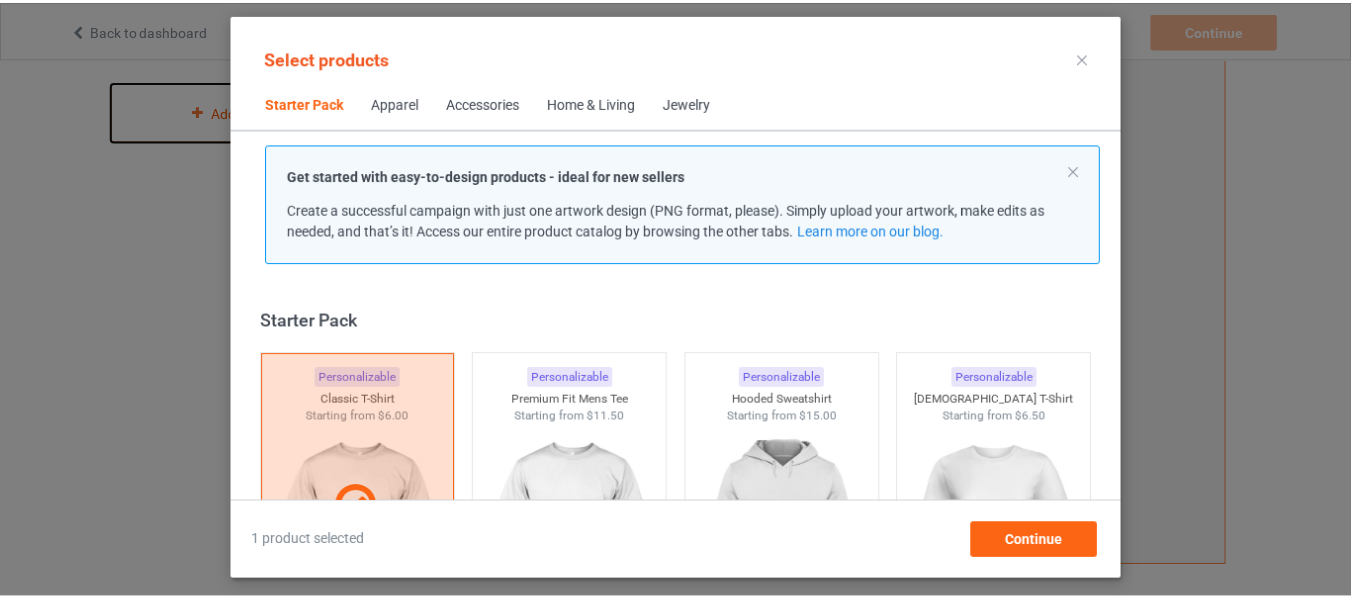 scroll, scrollTop: 26, scrollLeft: 0, axis: vertical 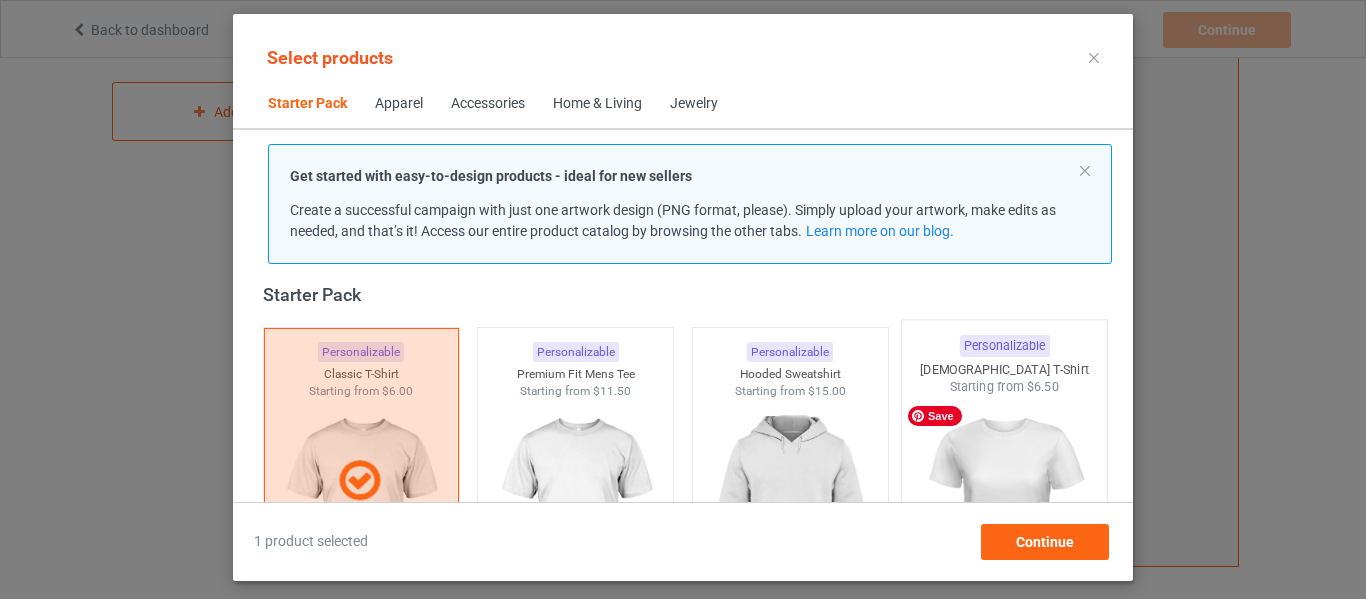 click at bounding box center [1005, 513] 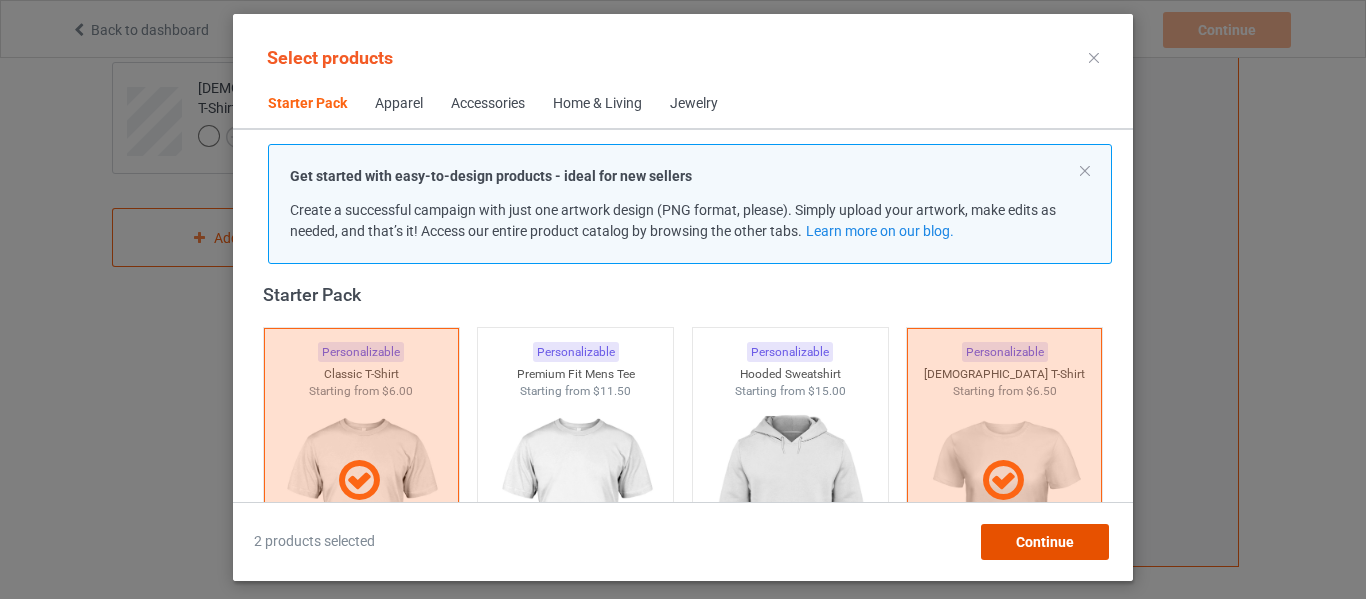 click on "Continue" at bounding box center (1045, 542) 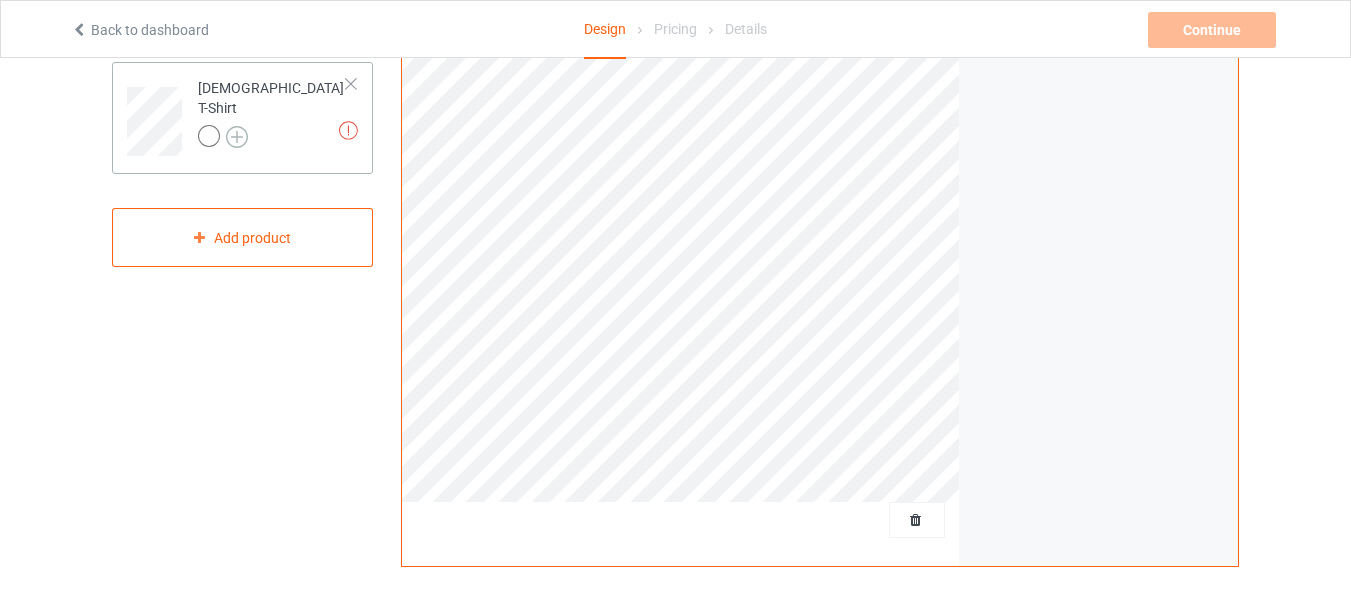 click at bounding box center [237, 137] 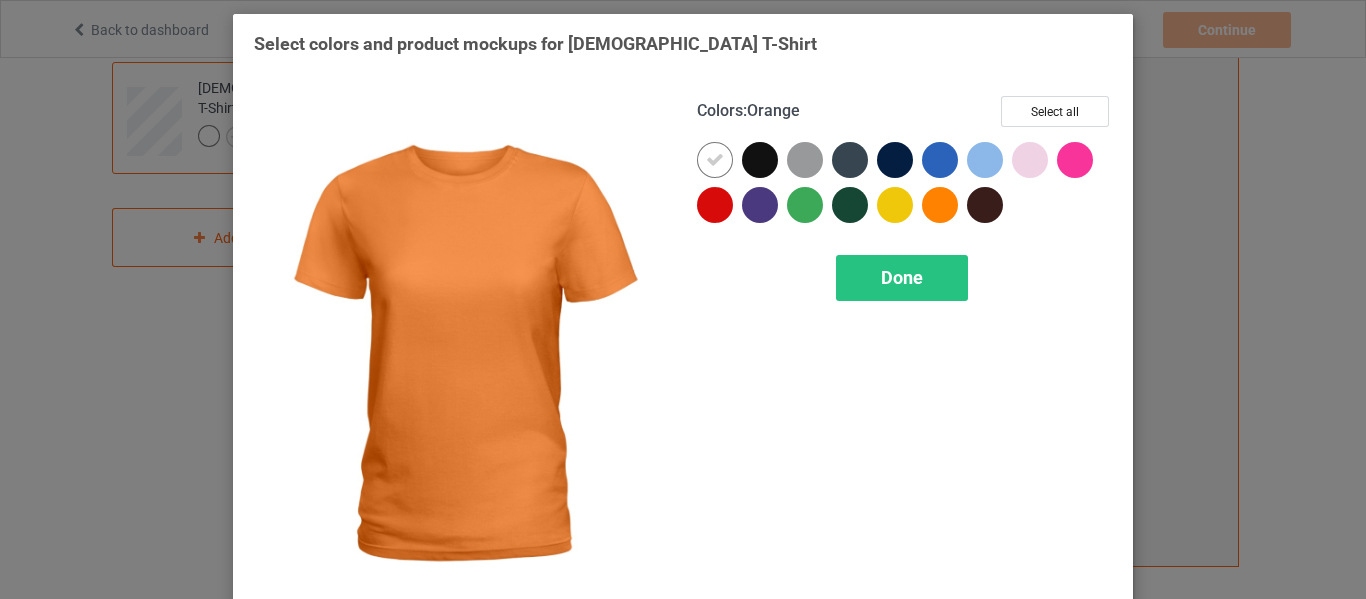 click at bounding box center [940, 205] 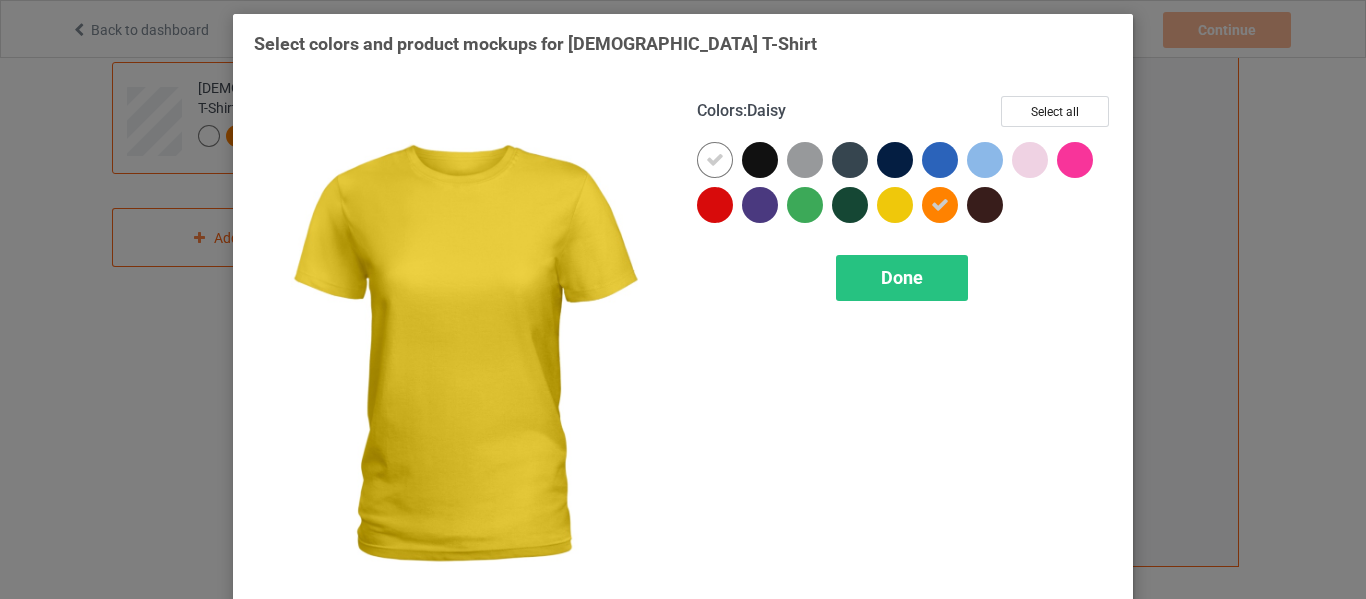 click at bounding box center [895, 205] 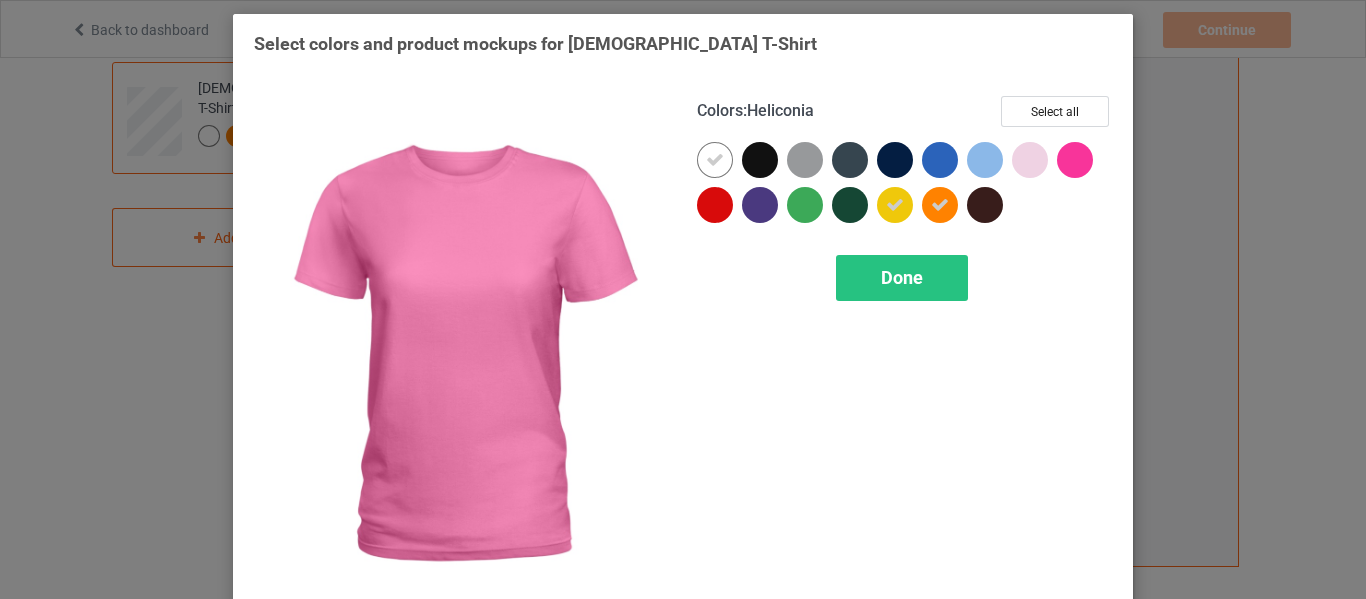 click at bounding box center [1075, 160] 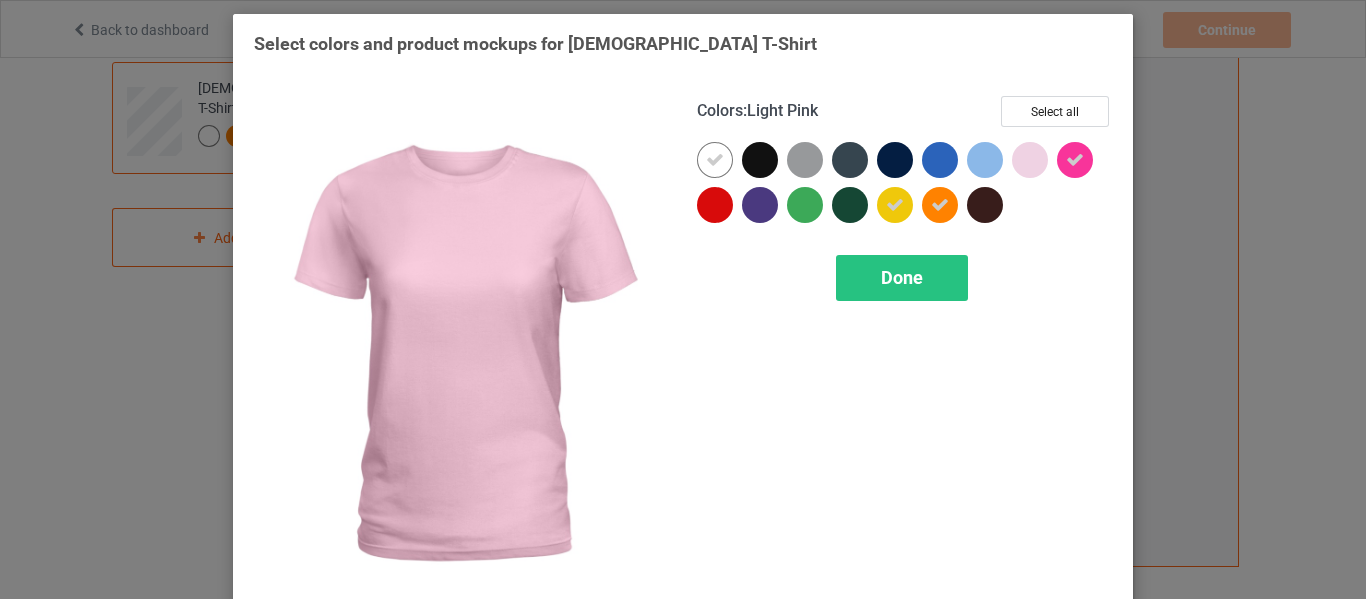 click at bounding box center [1030, 160] 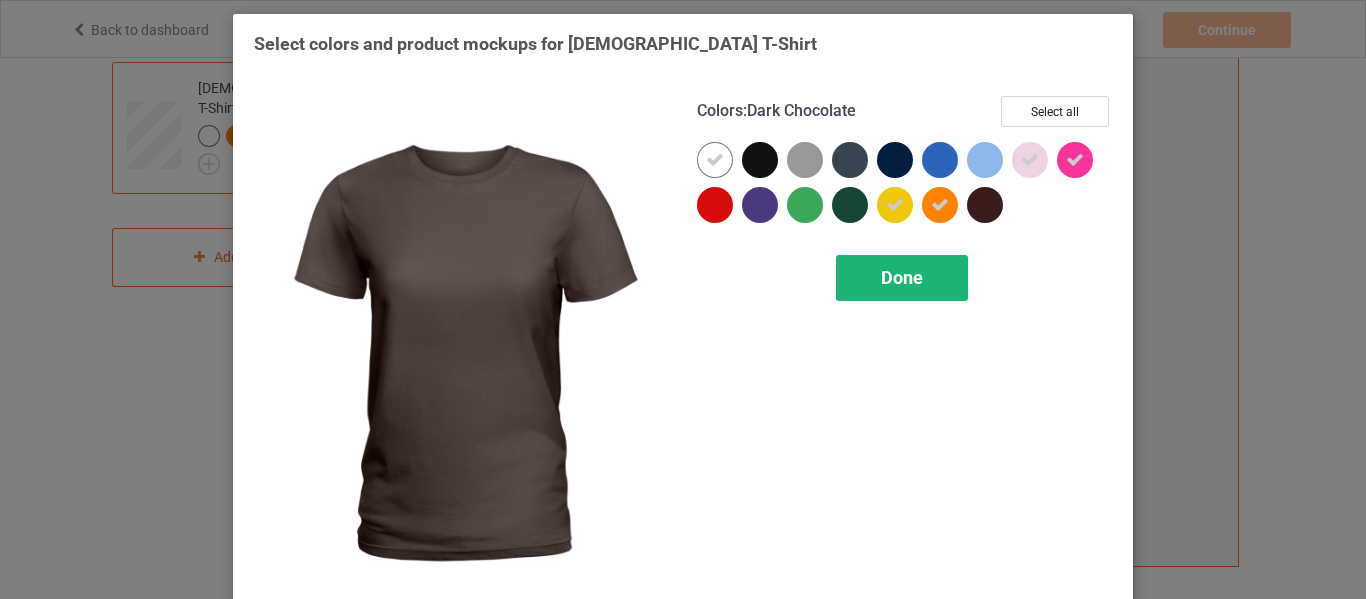 click on "Done" at bounding box center [902, 277] 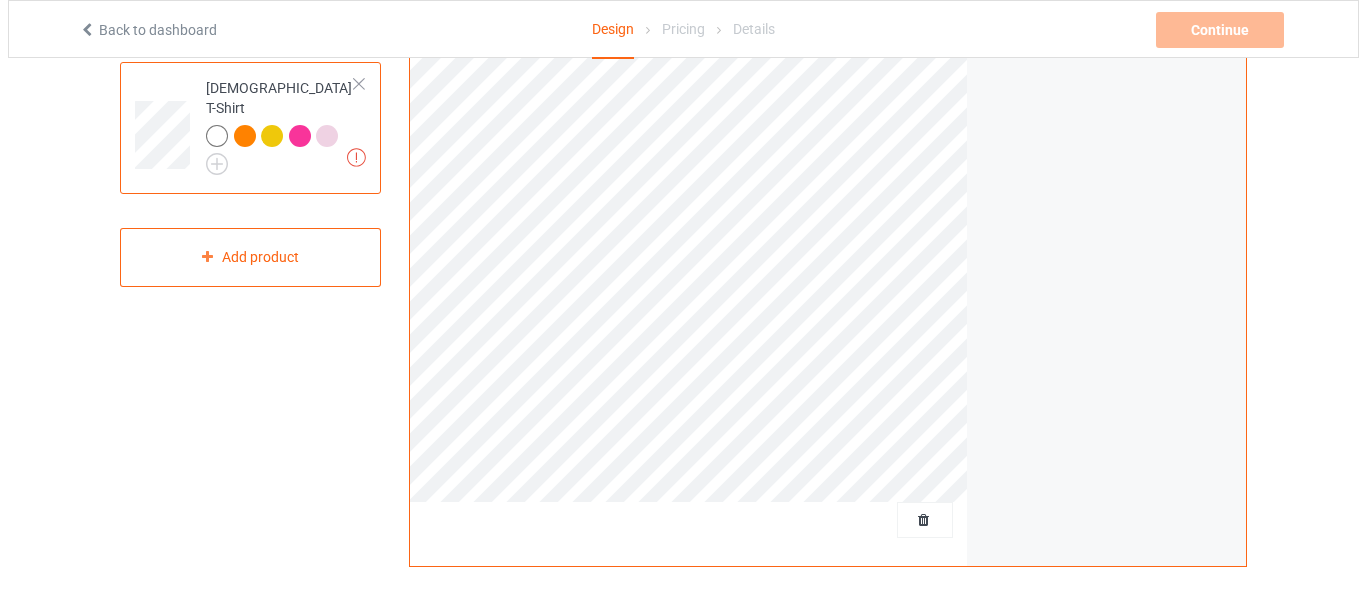 scroll, scrollTop: 696, scrollLeft: 0, axis: vertical 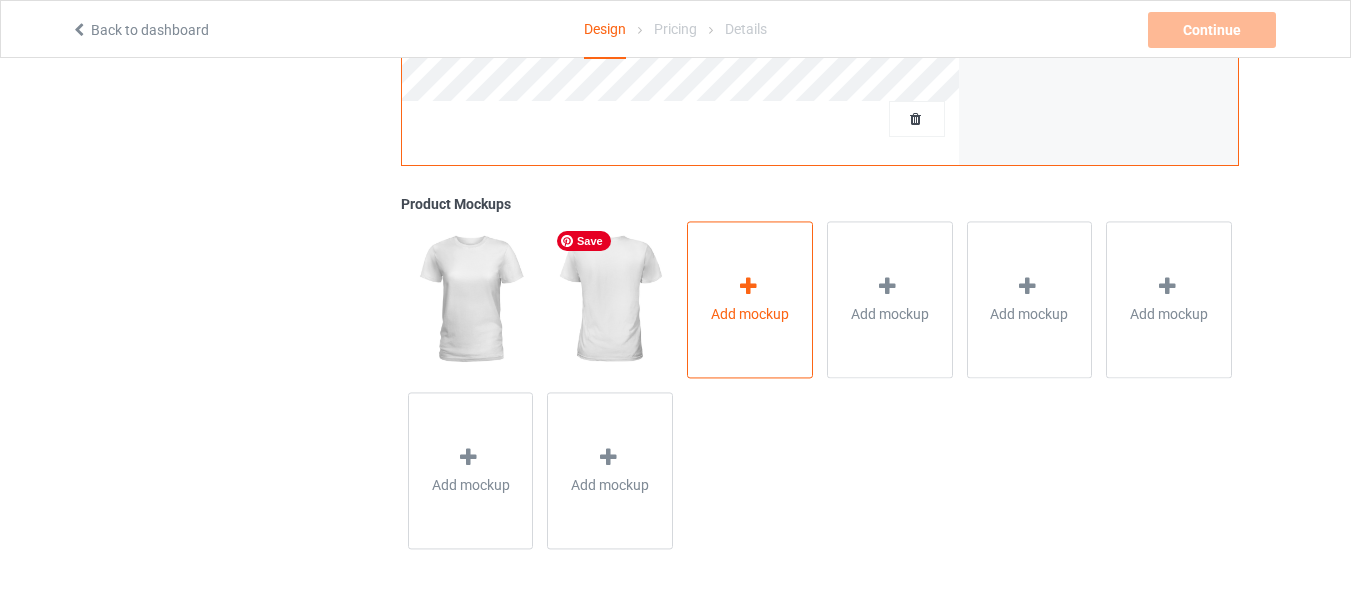 click at bounding box center (748, 286) 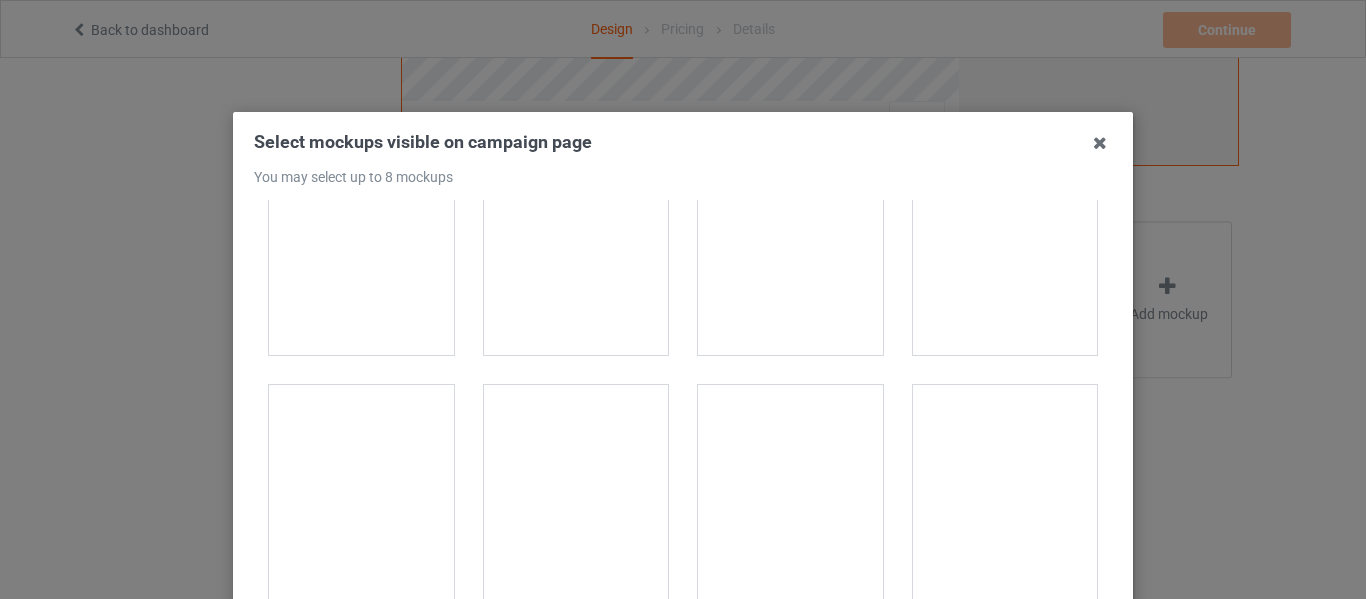 scroll, scrollTop: 1200, scrollLeft: 0, axis: vertical 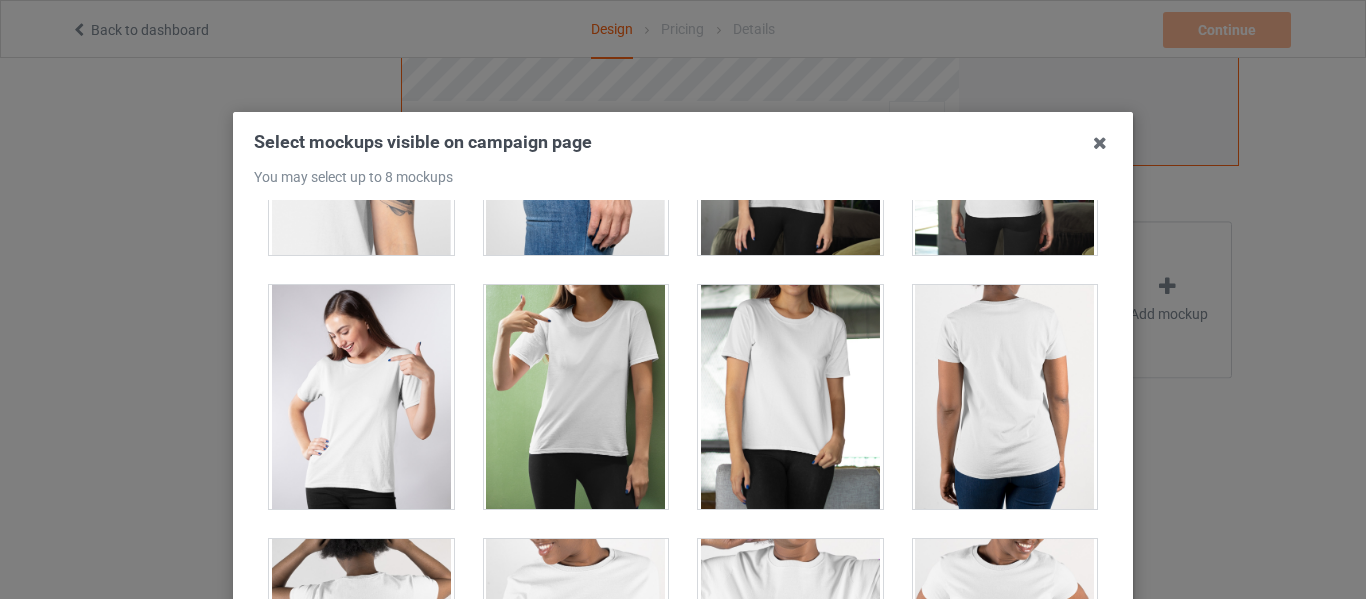 click at bounding box center [361, 397] 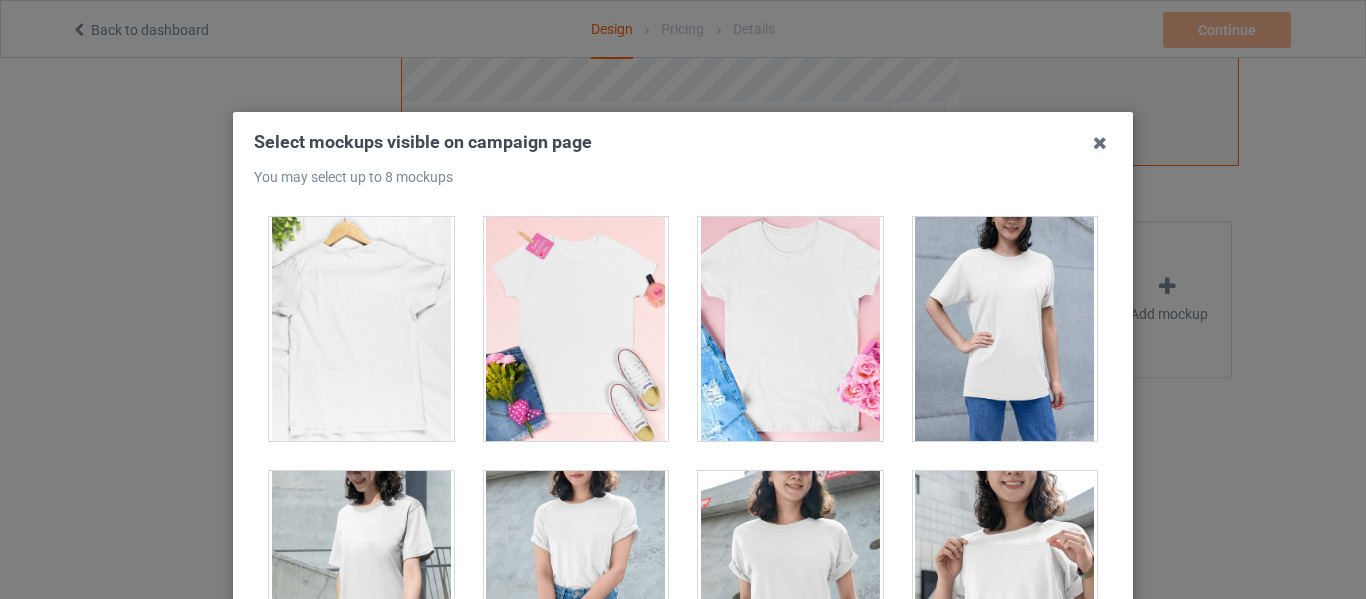 scroll, scrollTop: 3600, scrollLeft: 0, axis: vertical 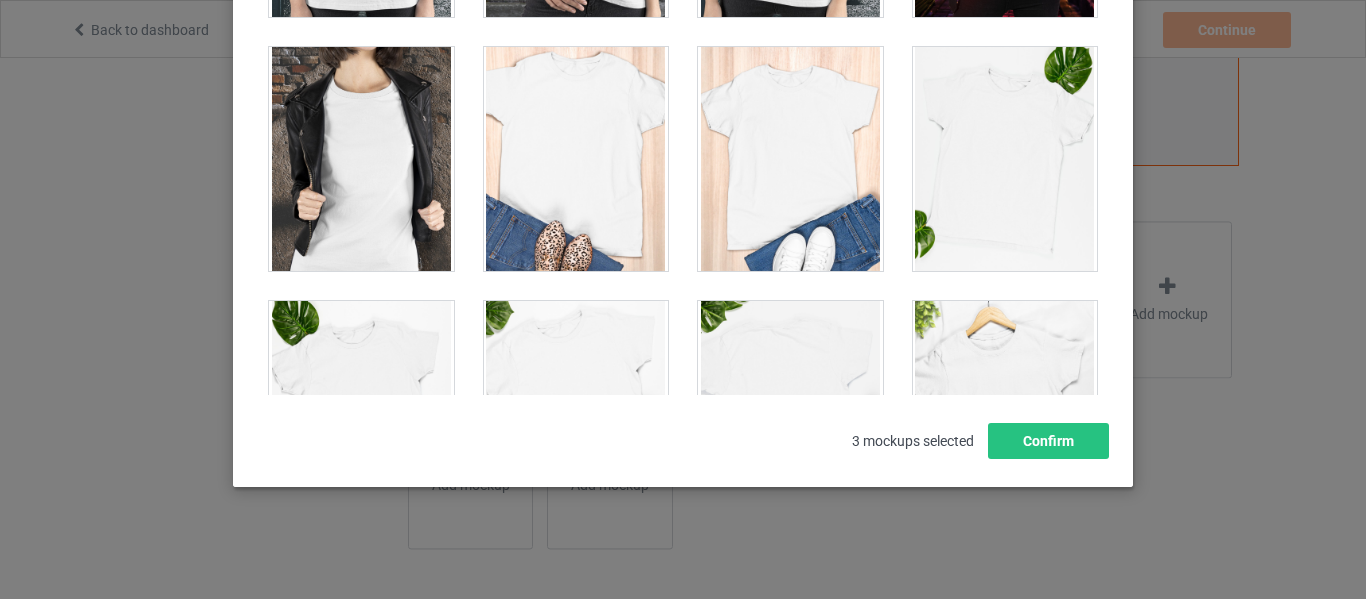 click at bounding box center (576, 159) 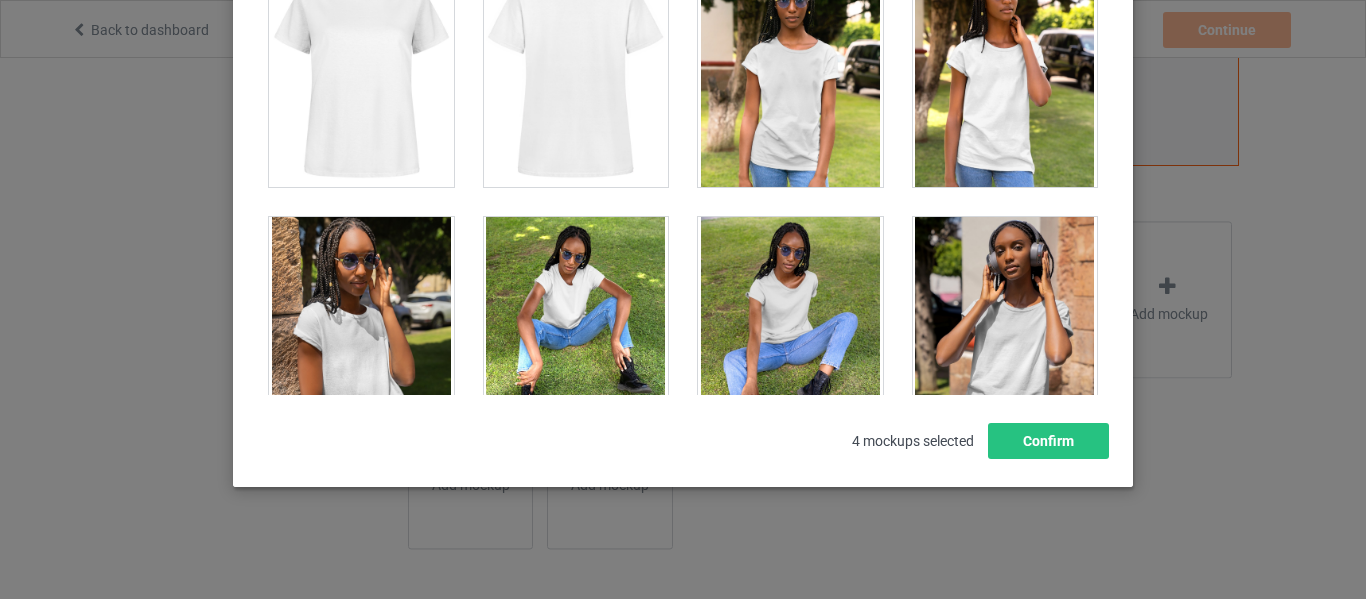 scroll, scrollTop: 3378, scrollLeft: 0, axis: vertical 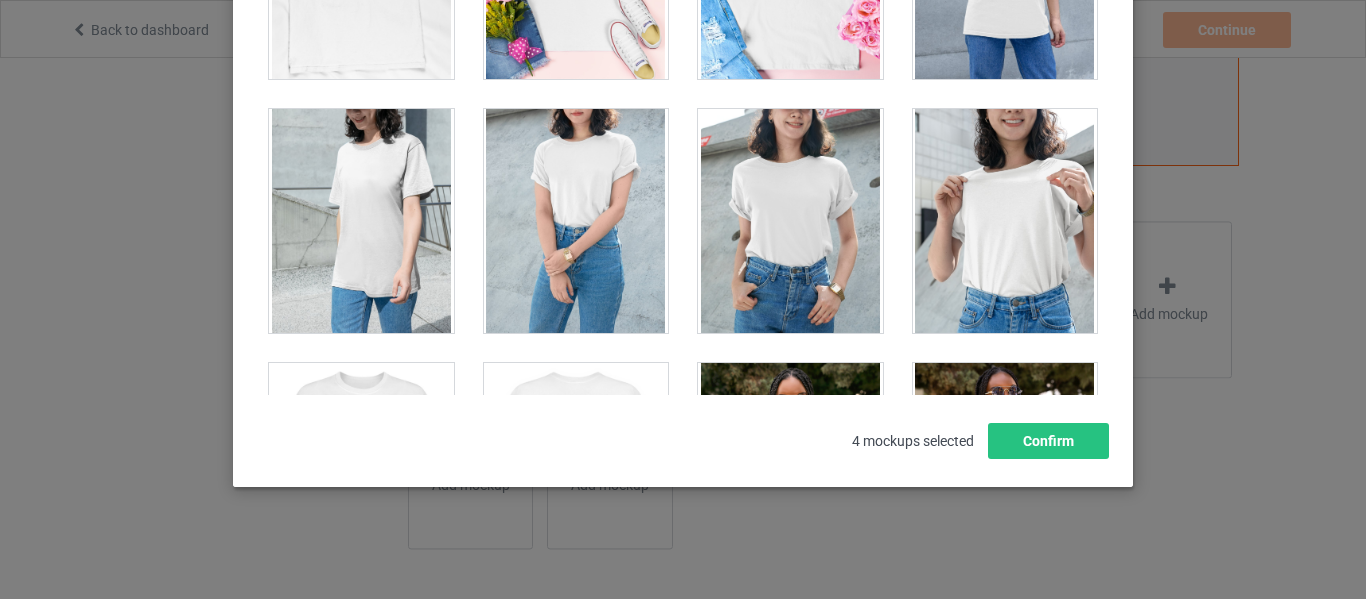 click at bounding box center [576, 221] 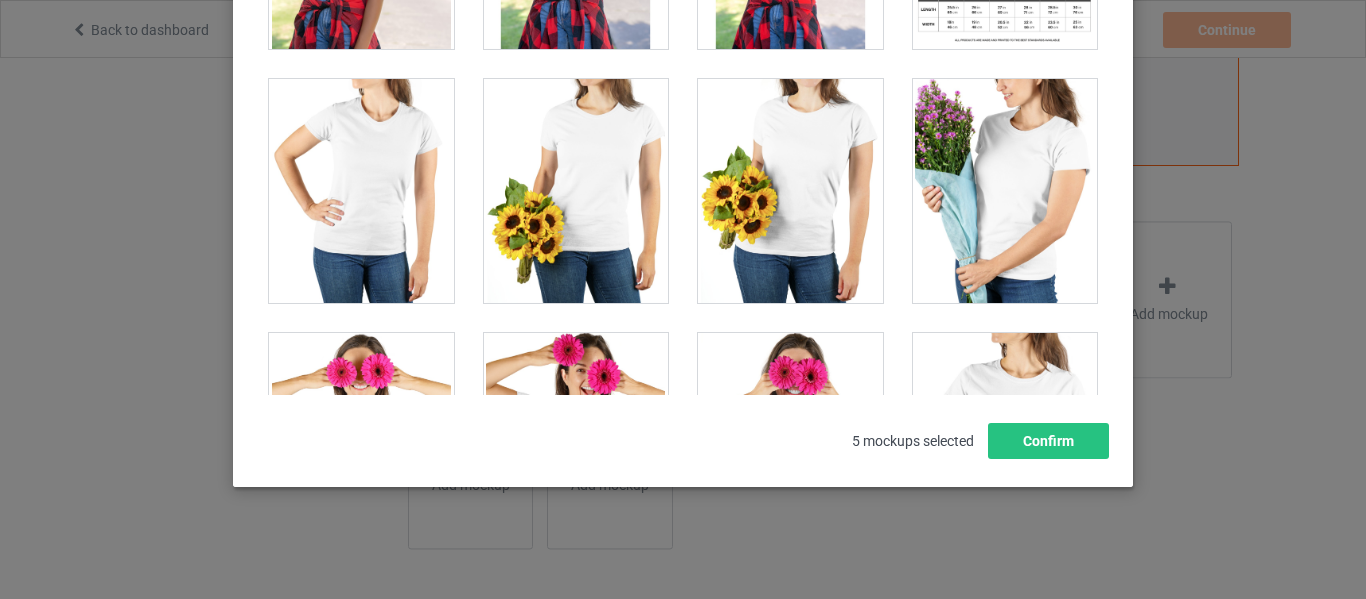 scroll, scrollTop: 4878, scrollLeft: 0, axis: vertical 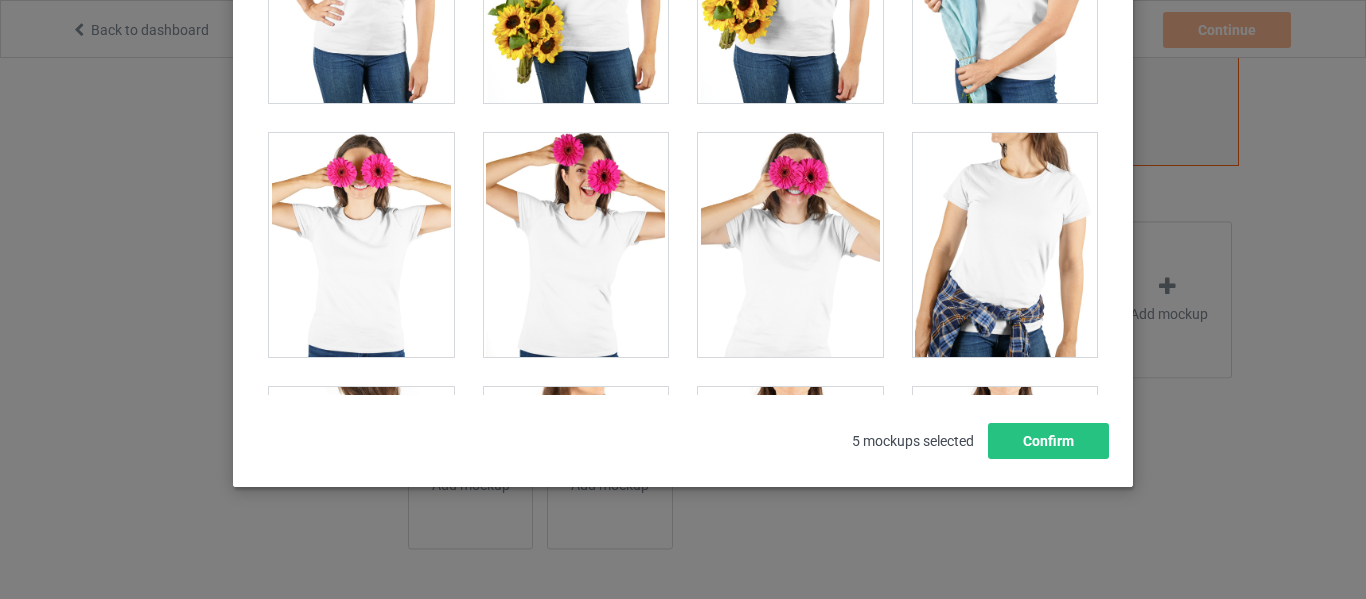 click at bounding box center (1005, 245) 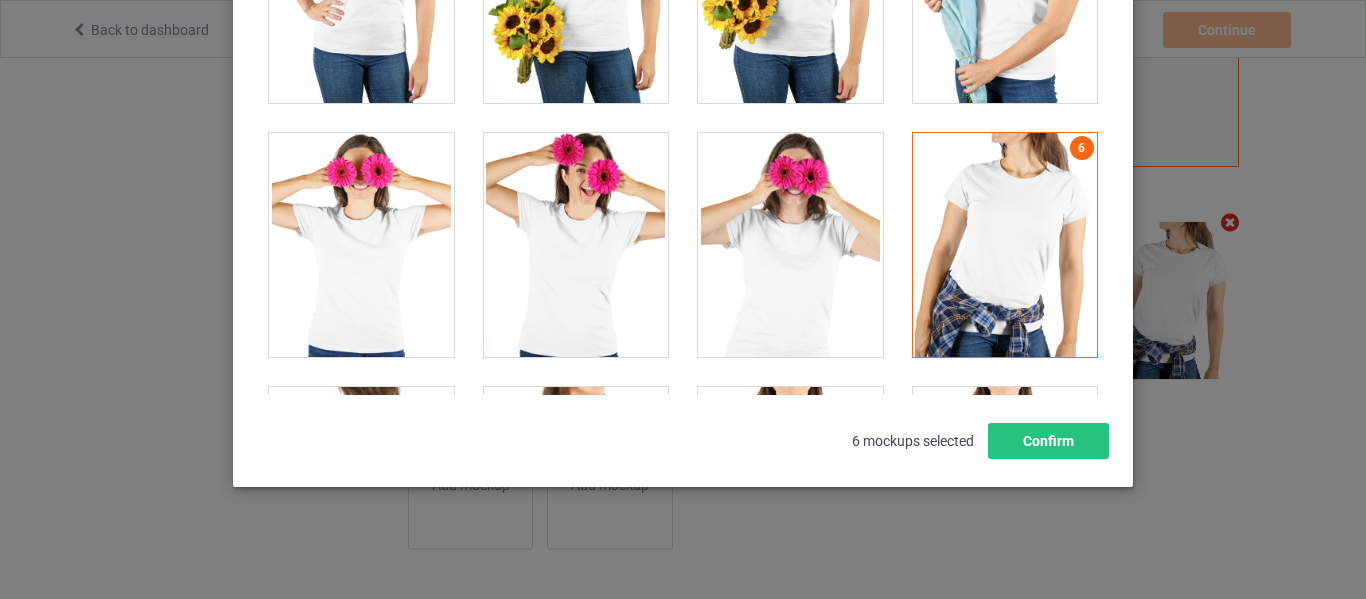 scroll, scrollTop: 695, scrollLeft: 0, axis: vertical 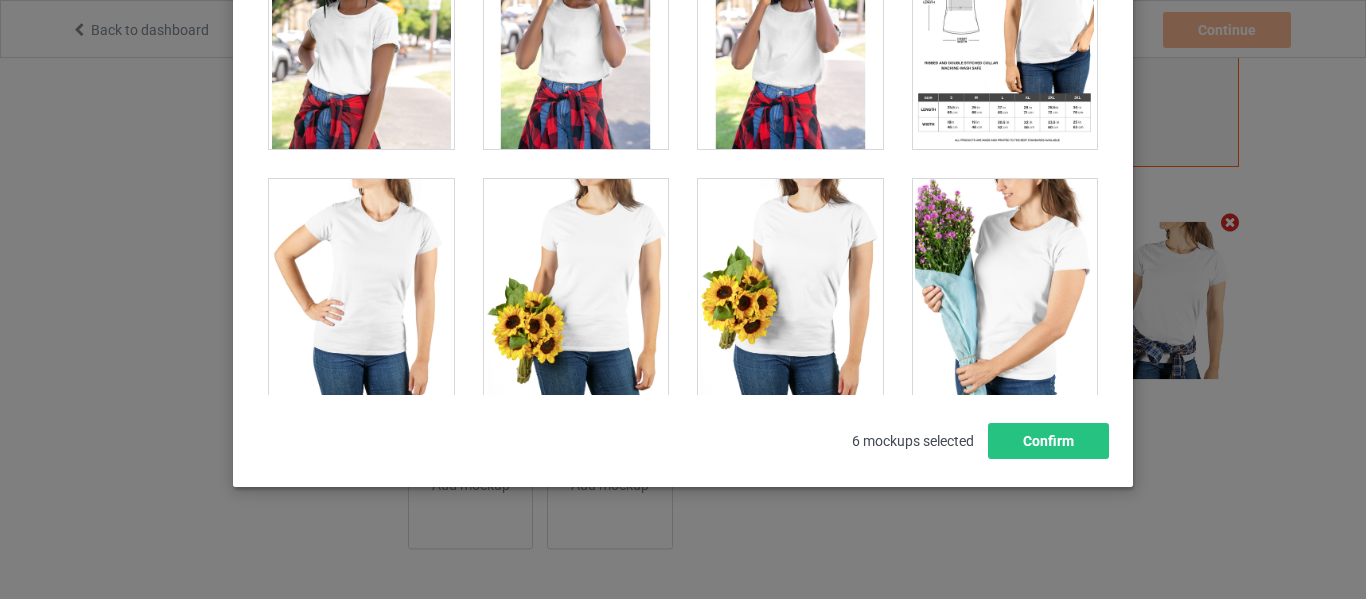 click at bounding box center [576, 291] 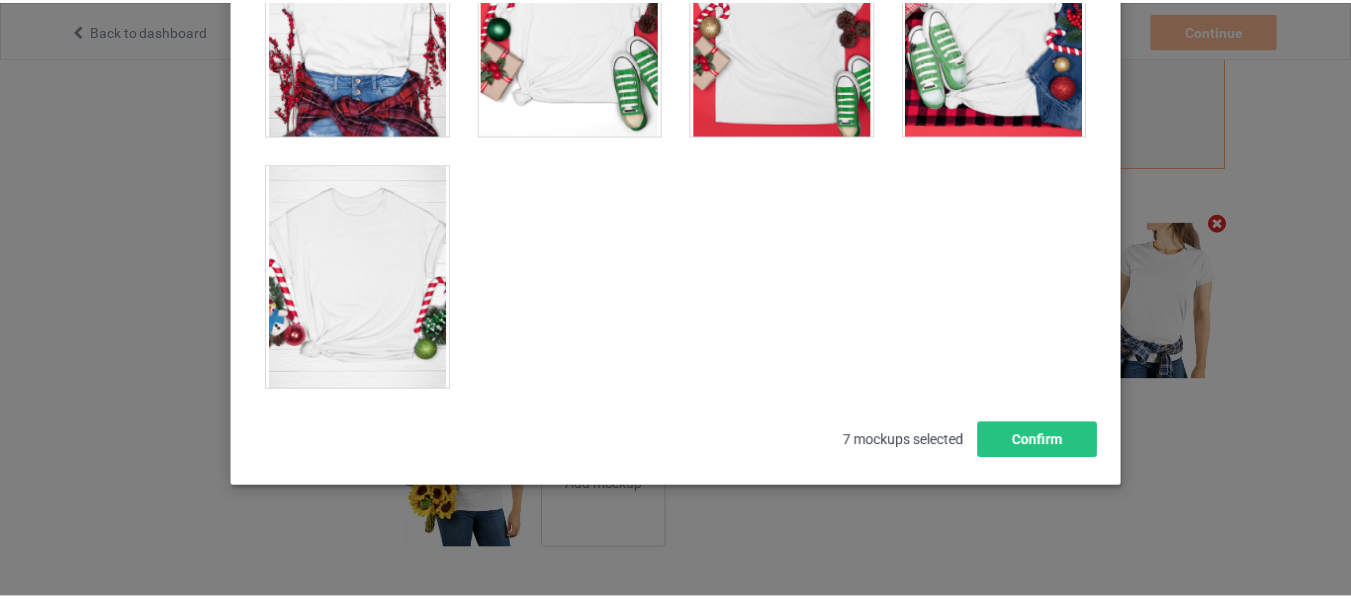 scroll, scrollTop: 6887, scrollLeft: 0, axis: vertical 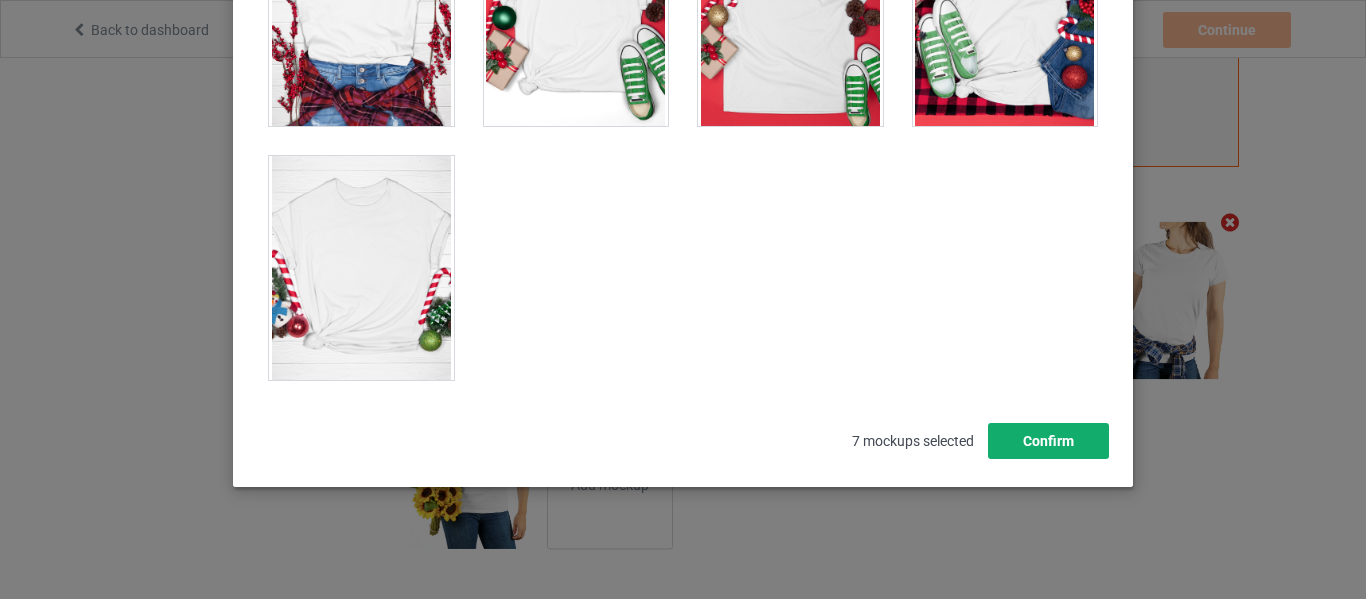 click on "Confirm" at bounding box center [1048, 441] 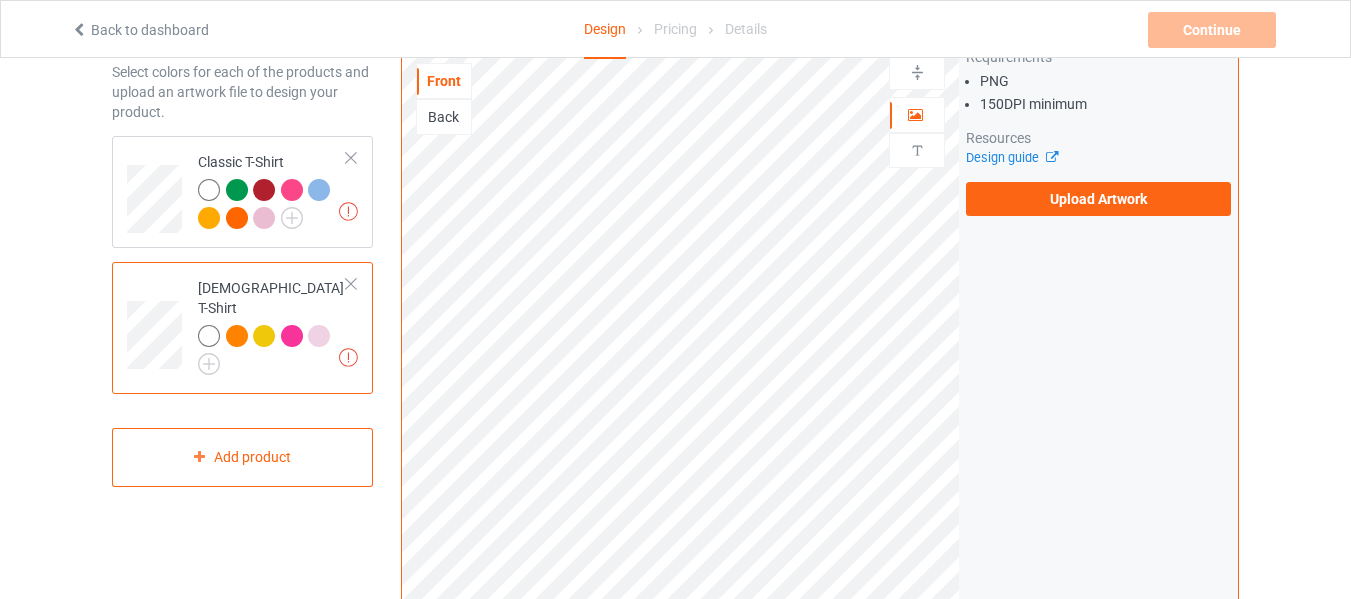 scroll, scrollTop: 0, scrollLeft: 0, axis: both 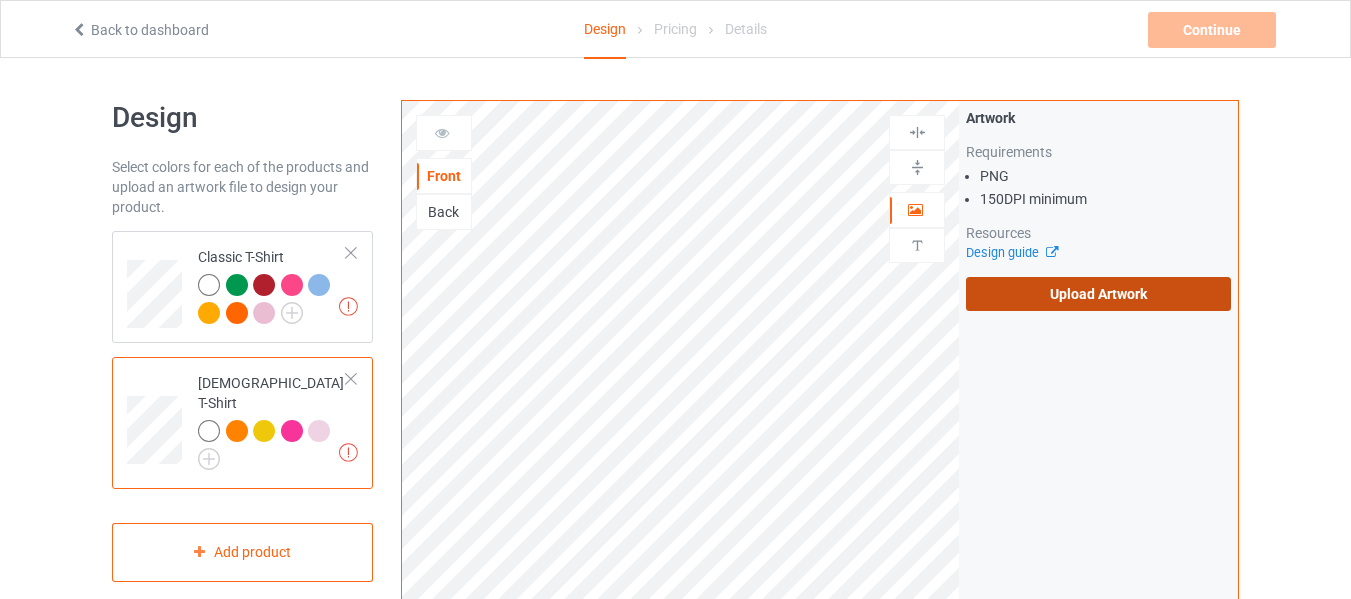 click on "Upload Artwork" at bounding box center (1098, 294) 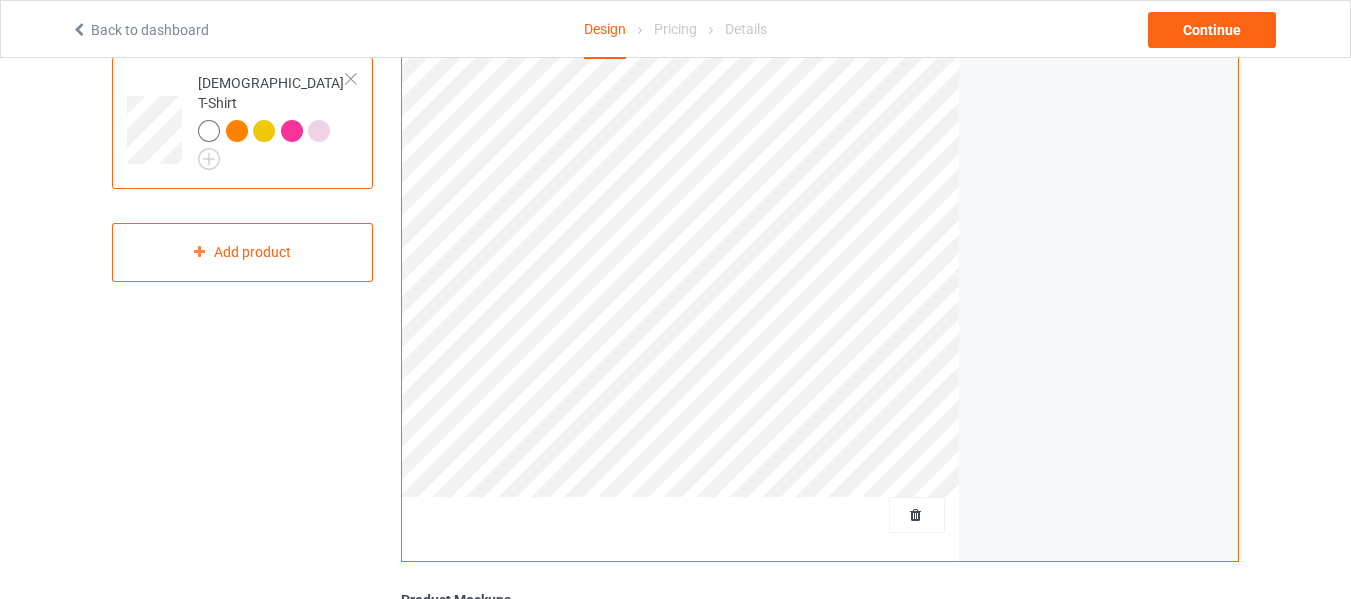 scroll, scrollTop: 100, scrollLeft: 0, axis: vertical 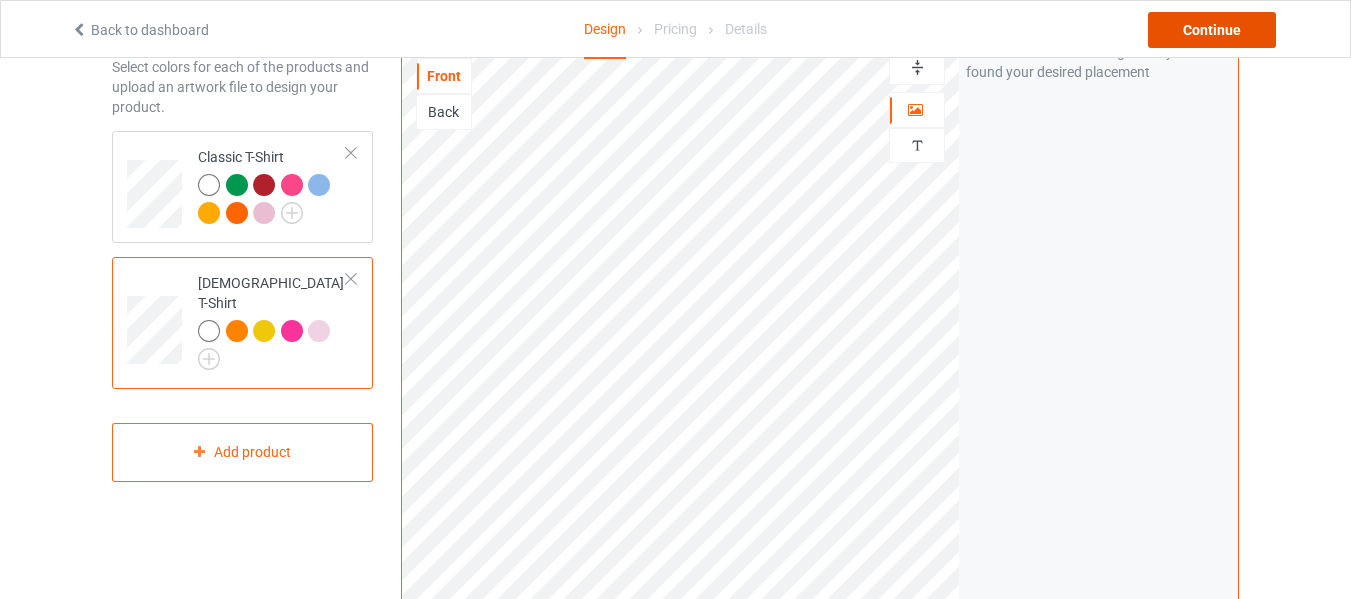 click on "Continue" at bounding box center [1212, 30] 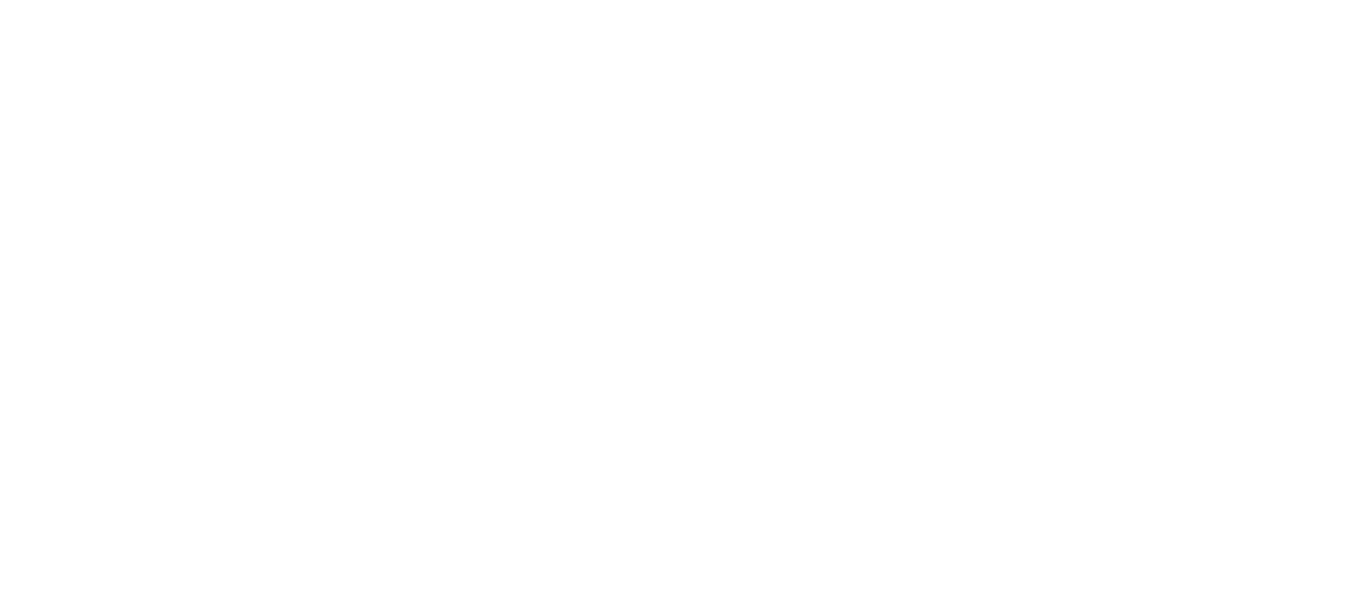 scroll, scrollTop: 0, scrollLeft: 0, axis: both 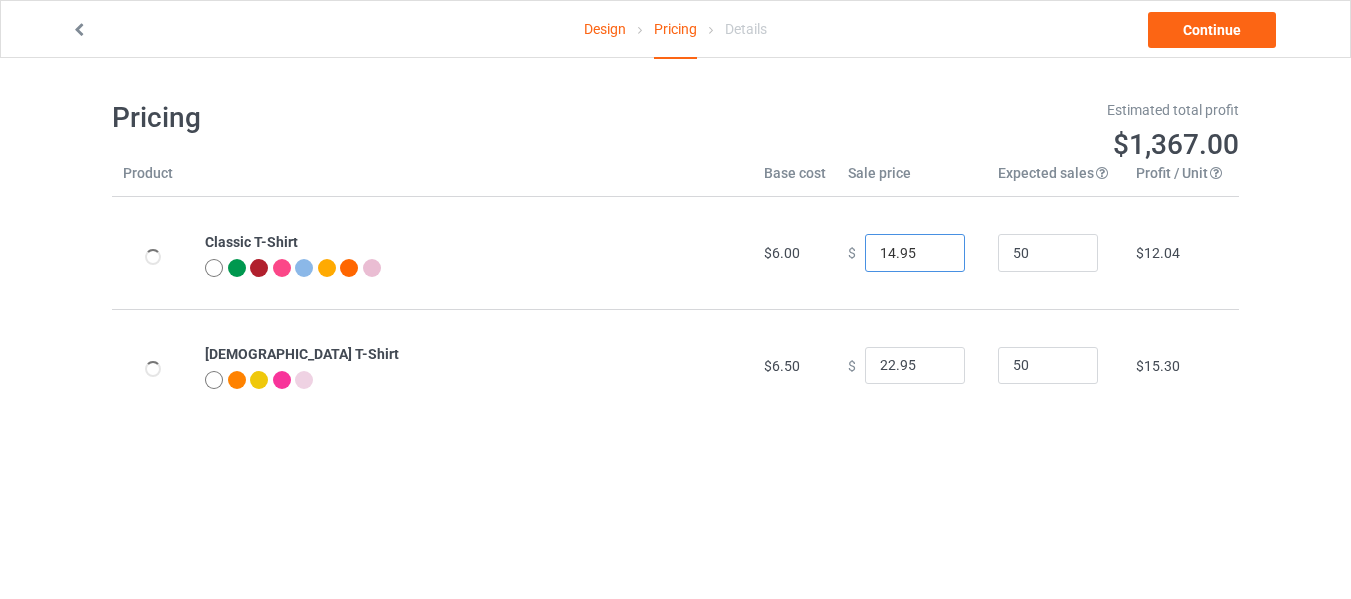 click on "14.95" at bounding box center (915, 253) 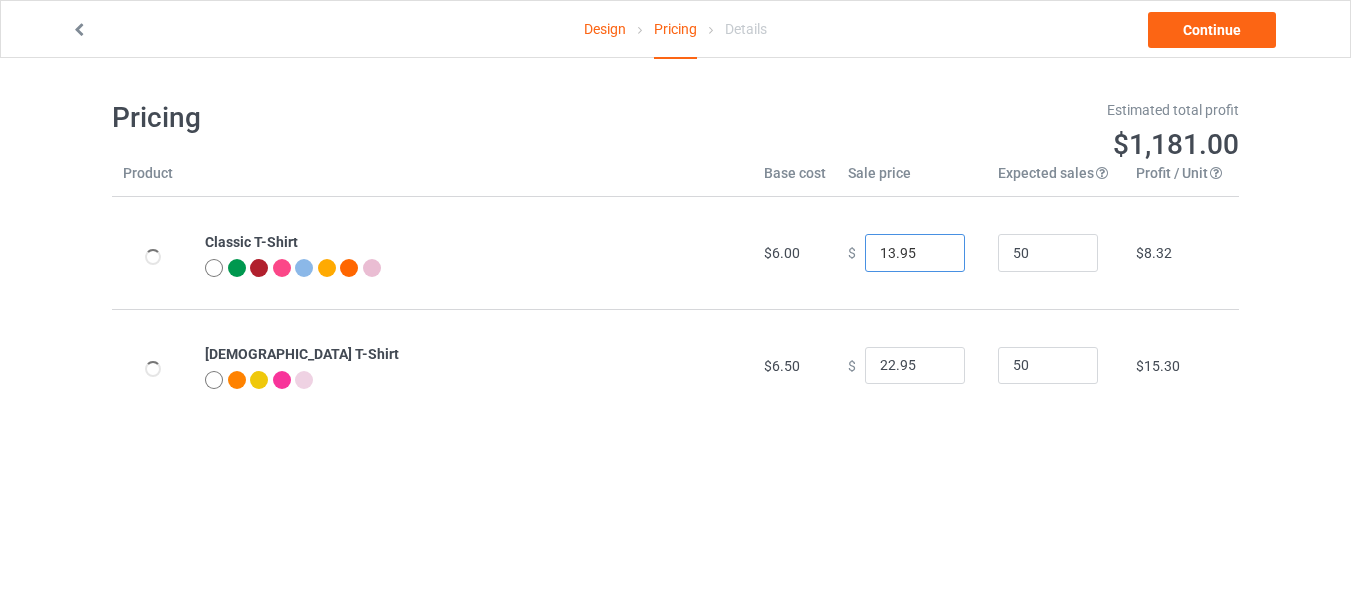 click on "13.95" at bounding box center [915, 253] 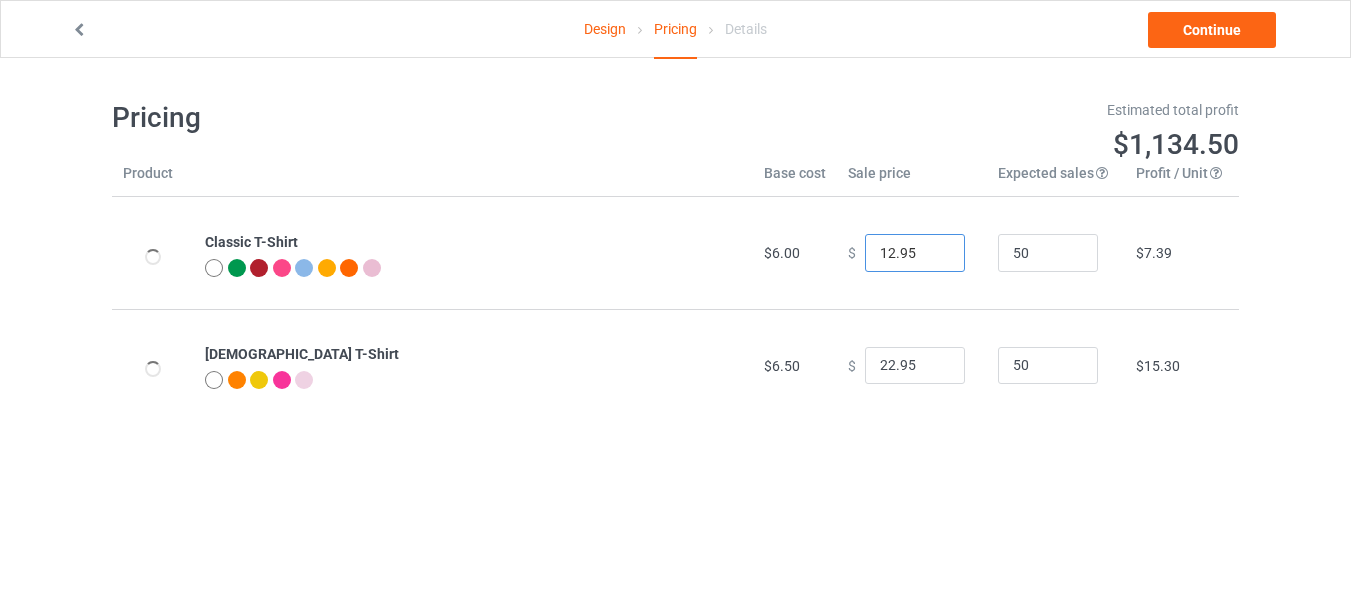 click on "12.95" at bounding box center (915, 253) 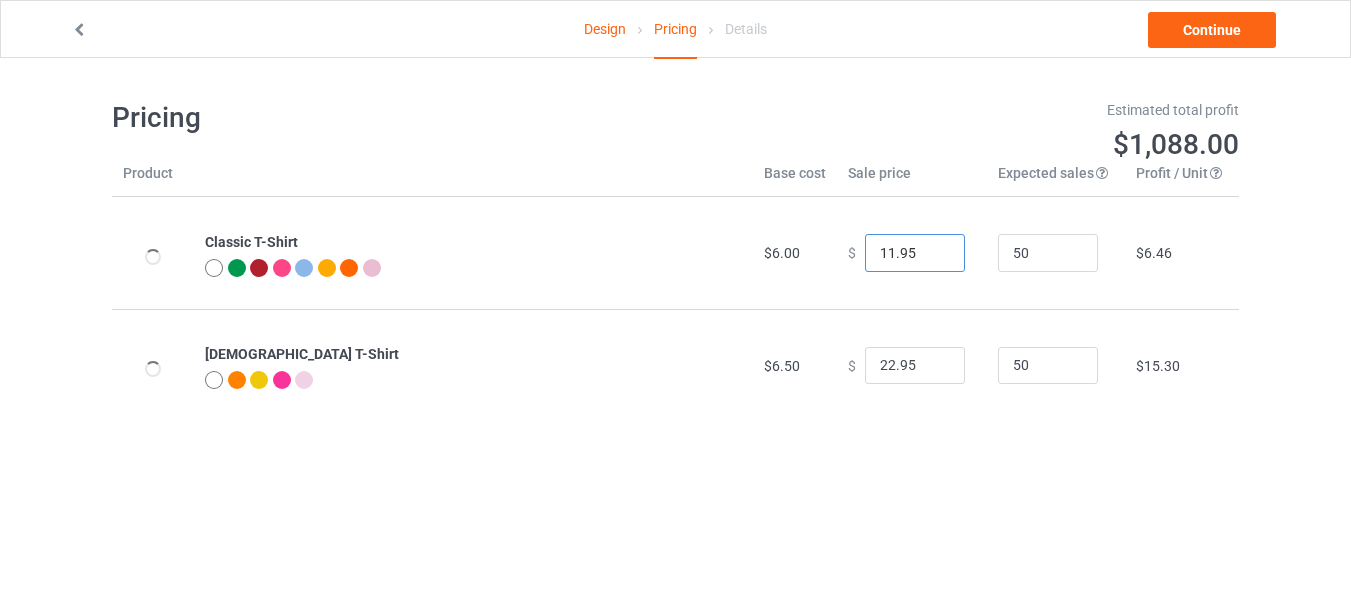 type on "11.95" 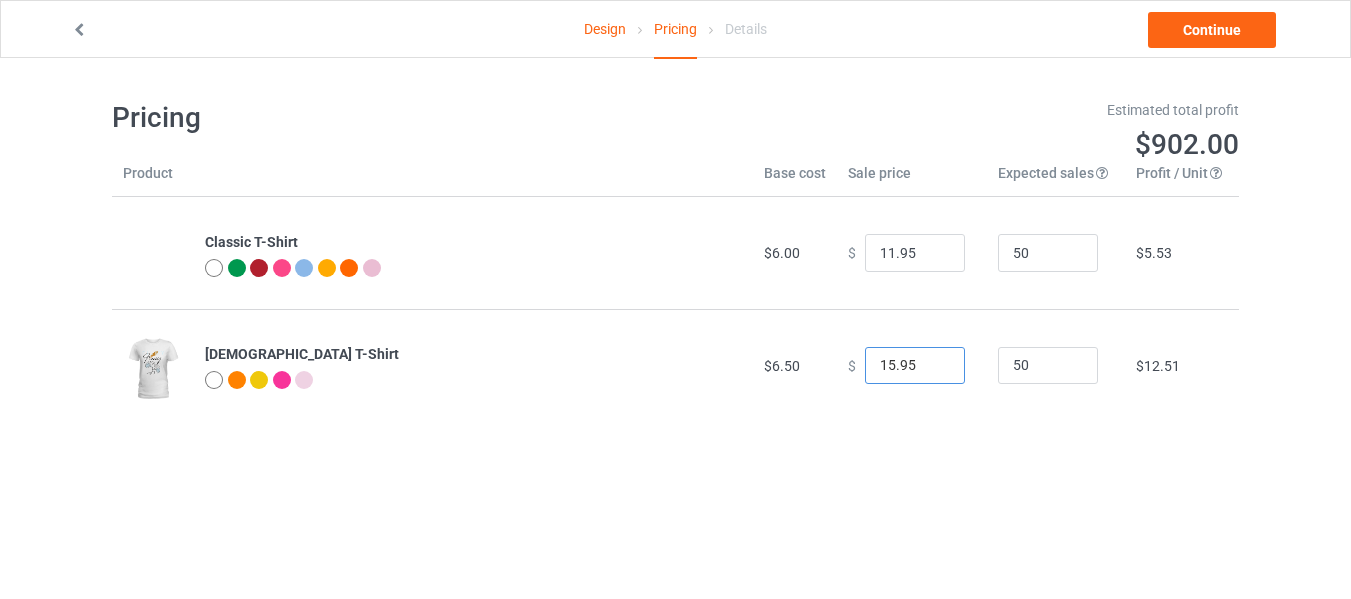 click on "15.95" at bounding box center [915, 366] 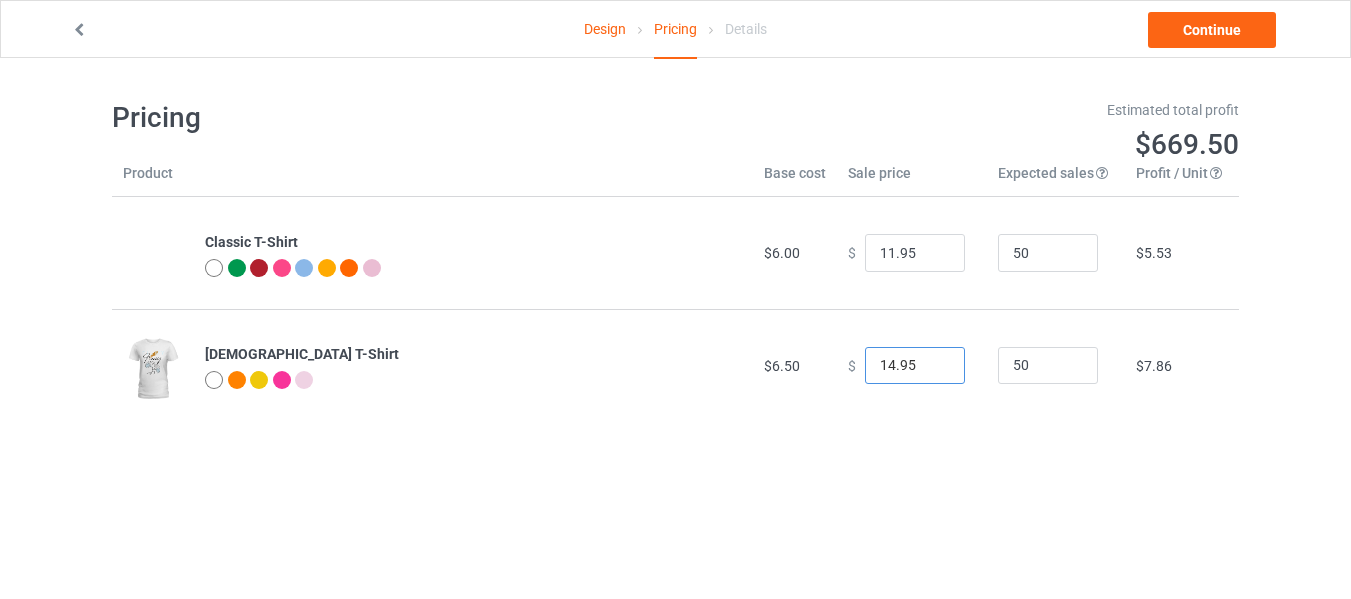 click on "14.95" at bounding box center (915, 366) 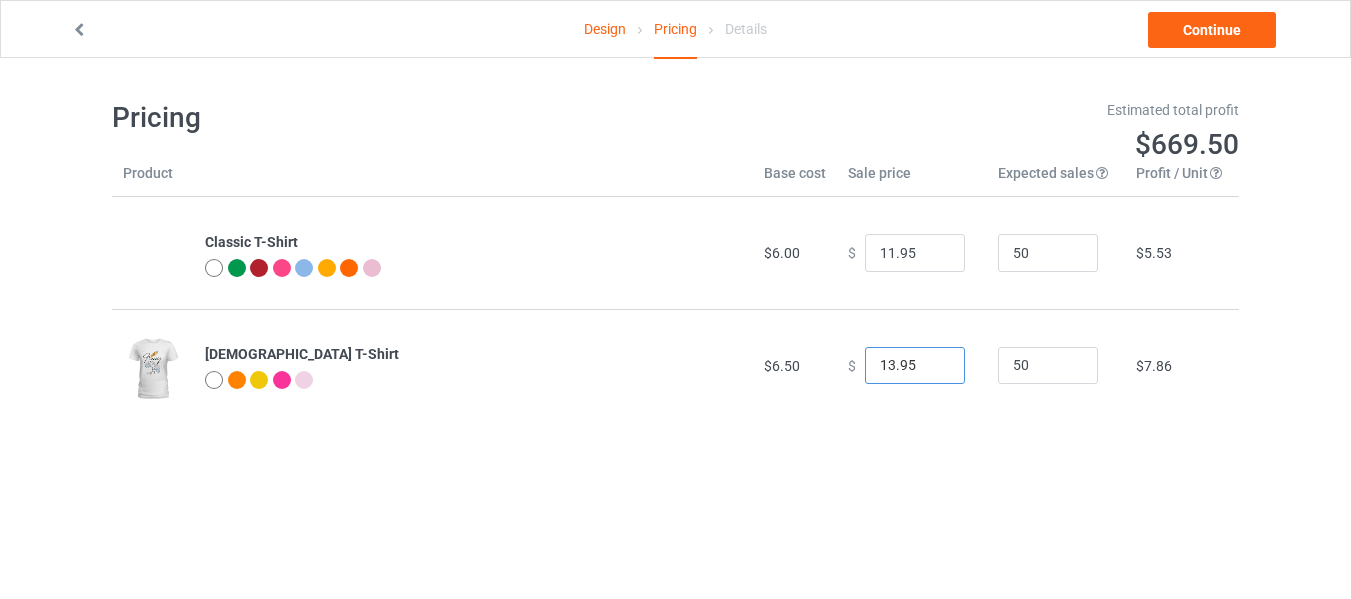 click on "13.95" at bounding box center (915, 366) 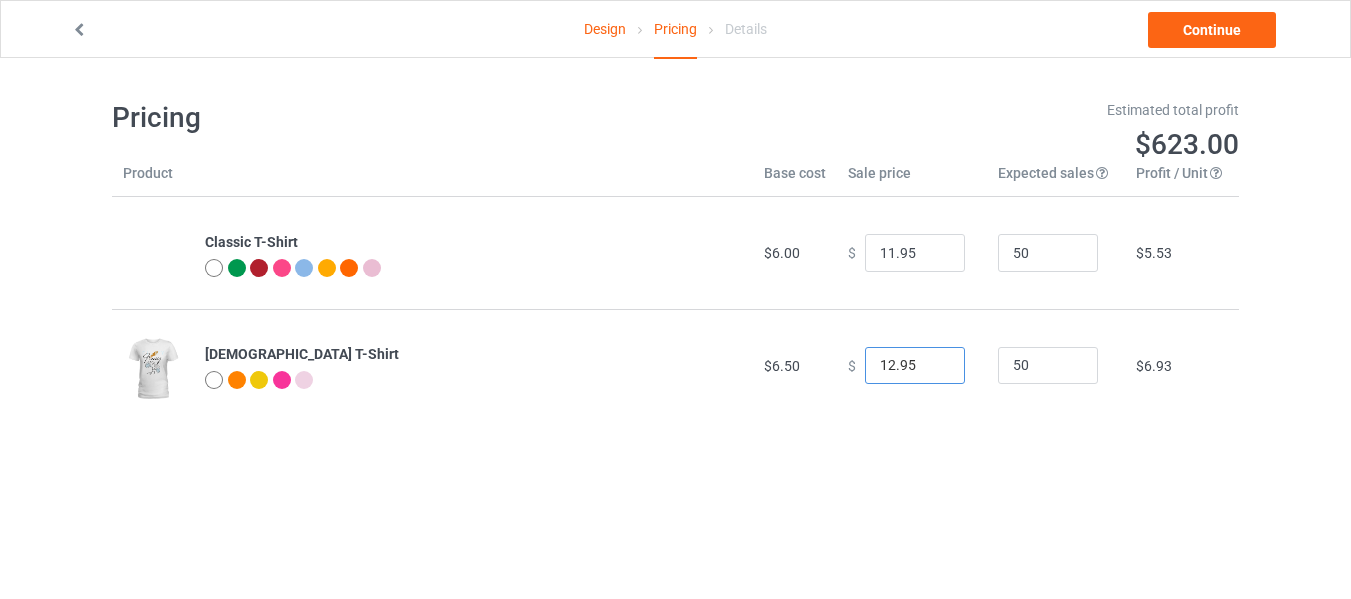 click on "12.95" at bounding box center (915, 366) 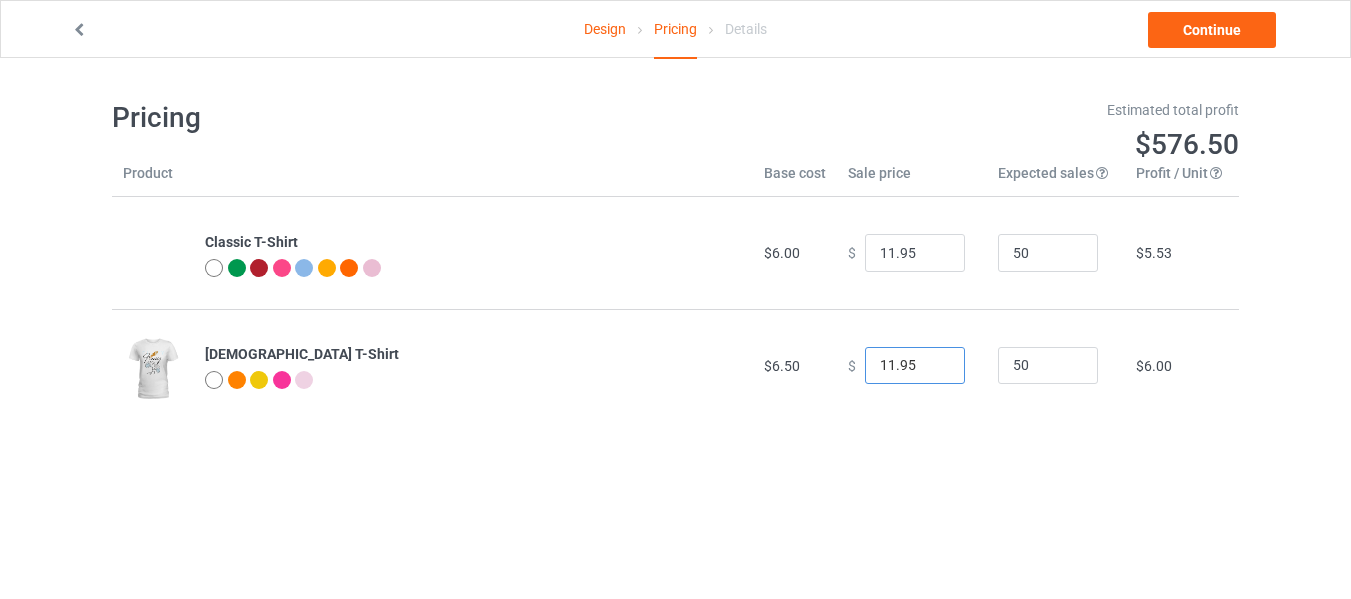 type on "11.95" 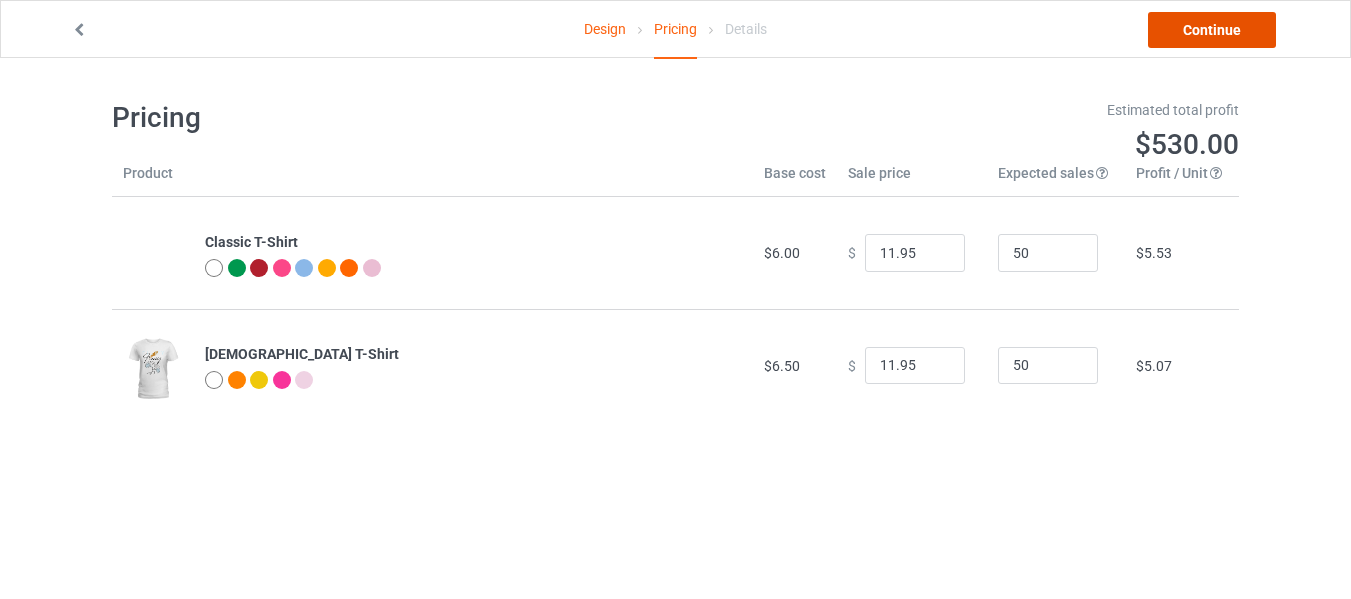 click on "Continue" at bounding box center [1212, 30] 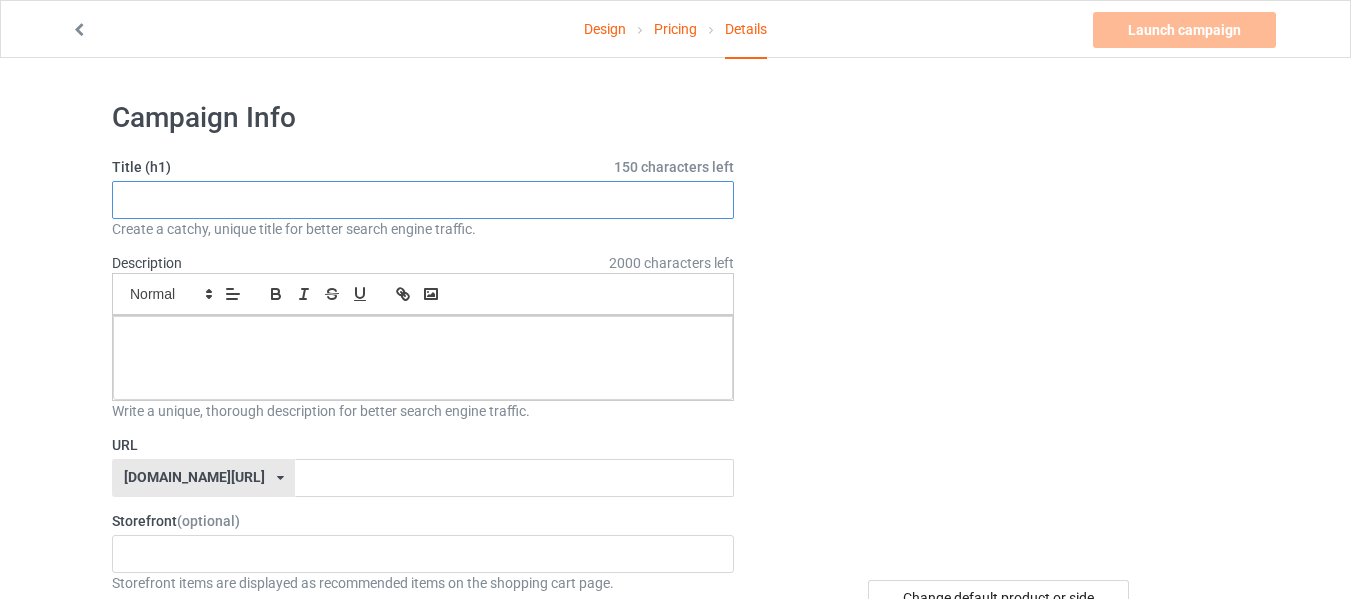 click at bounding box center [423, 200] 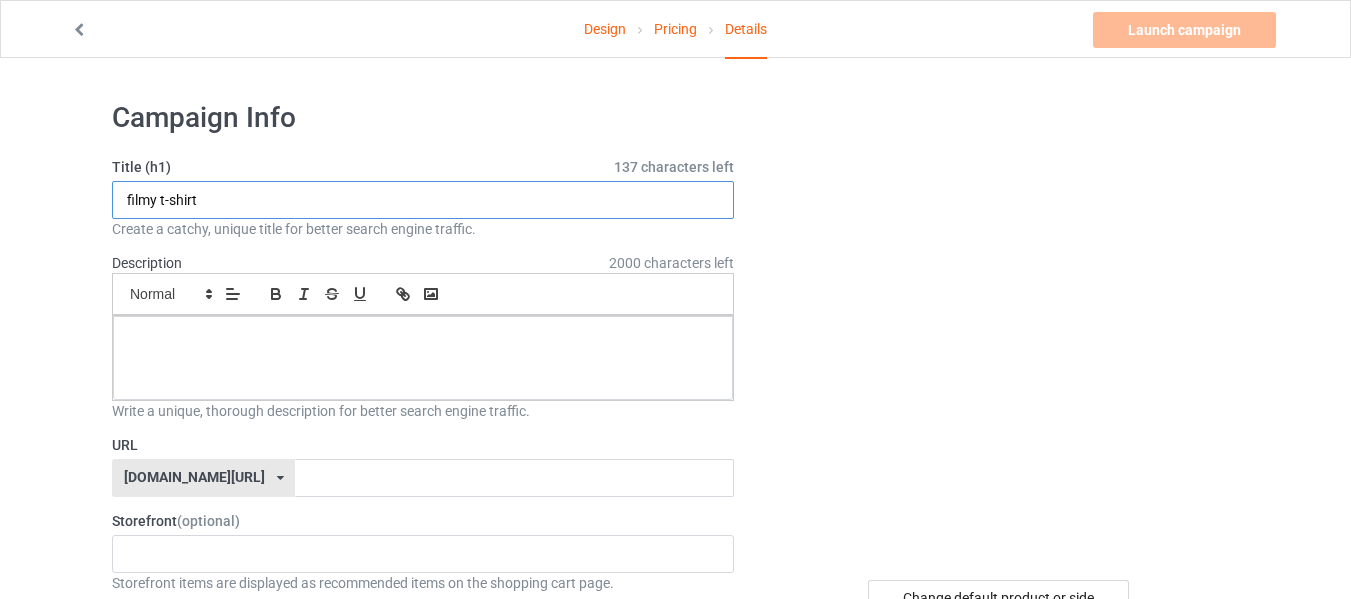 type on "filmy t-shirt" 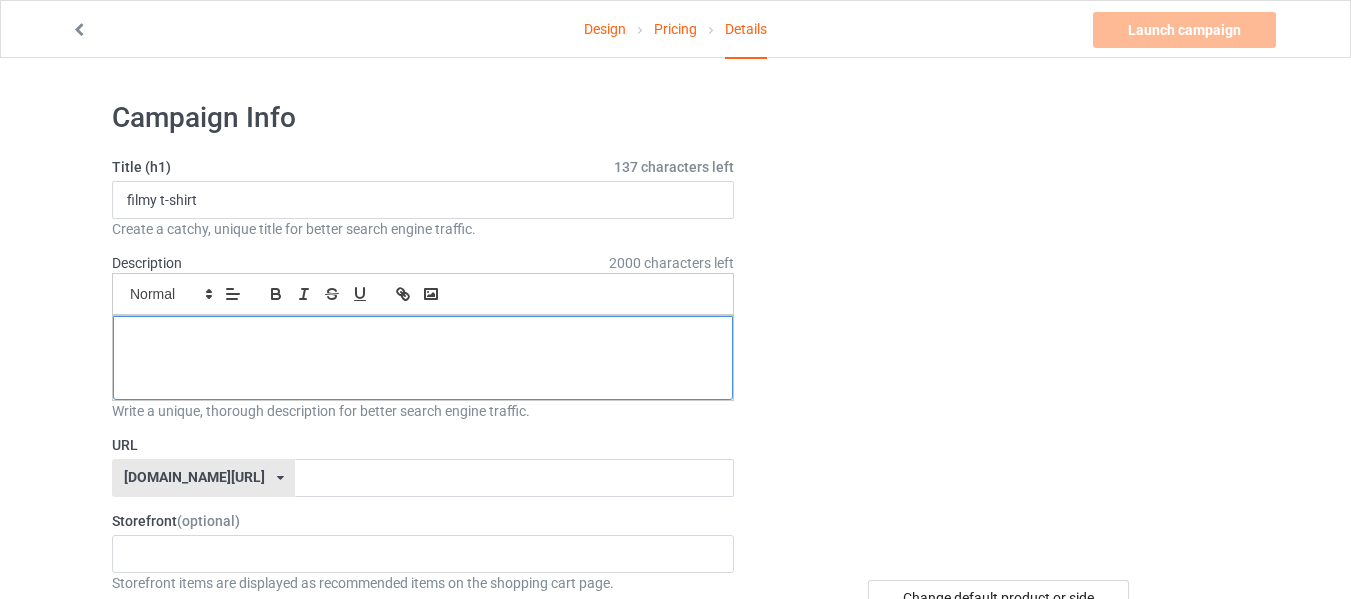 click at bounding box center (423, 358) 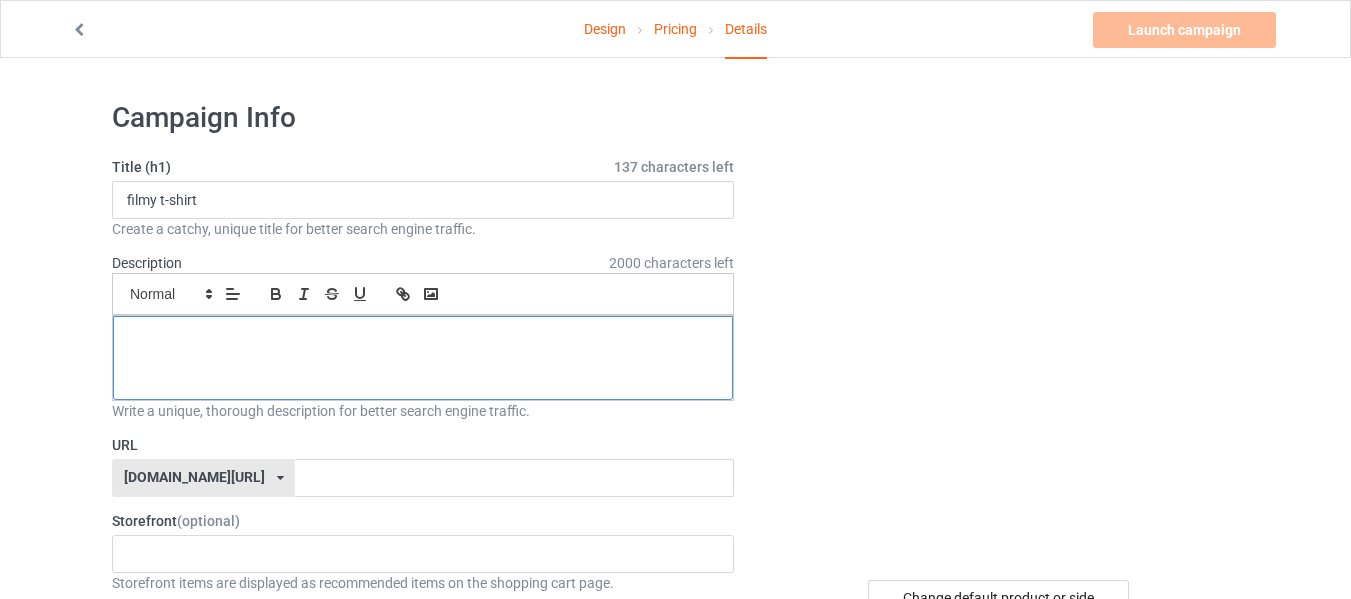 type 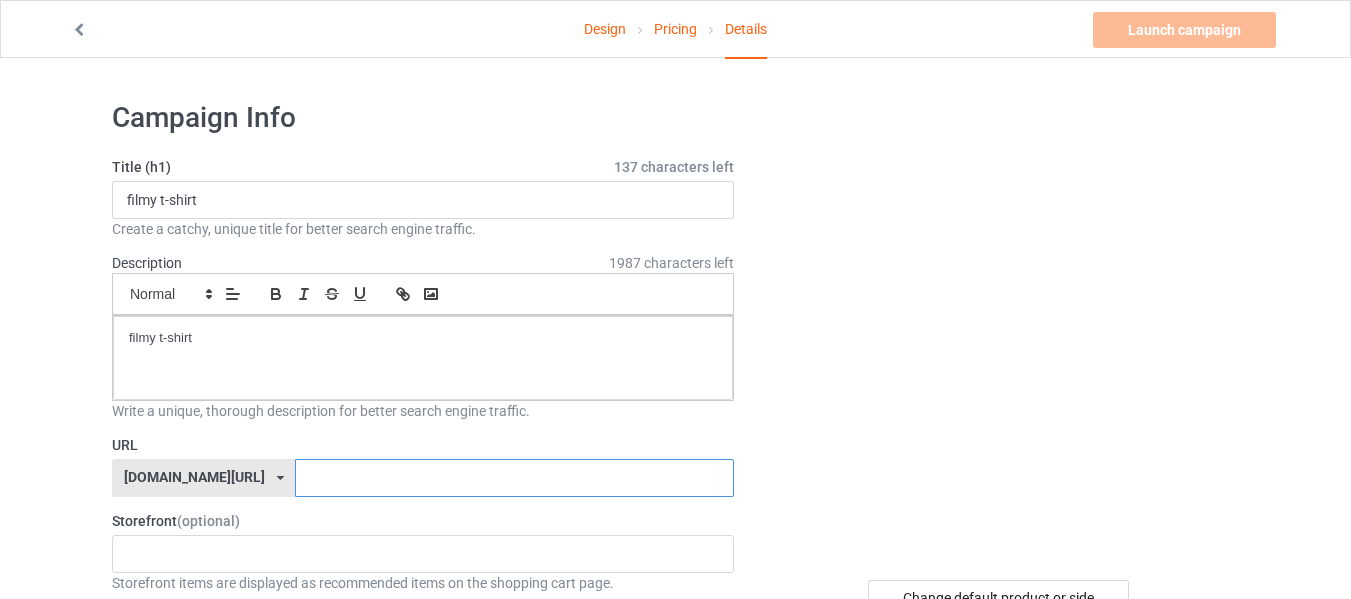 click at bounding box center (514, 478) 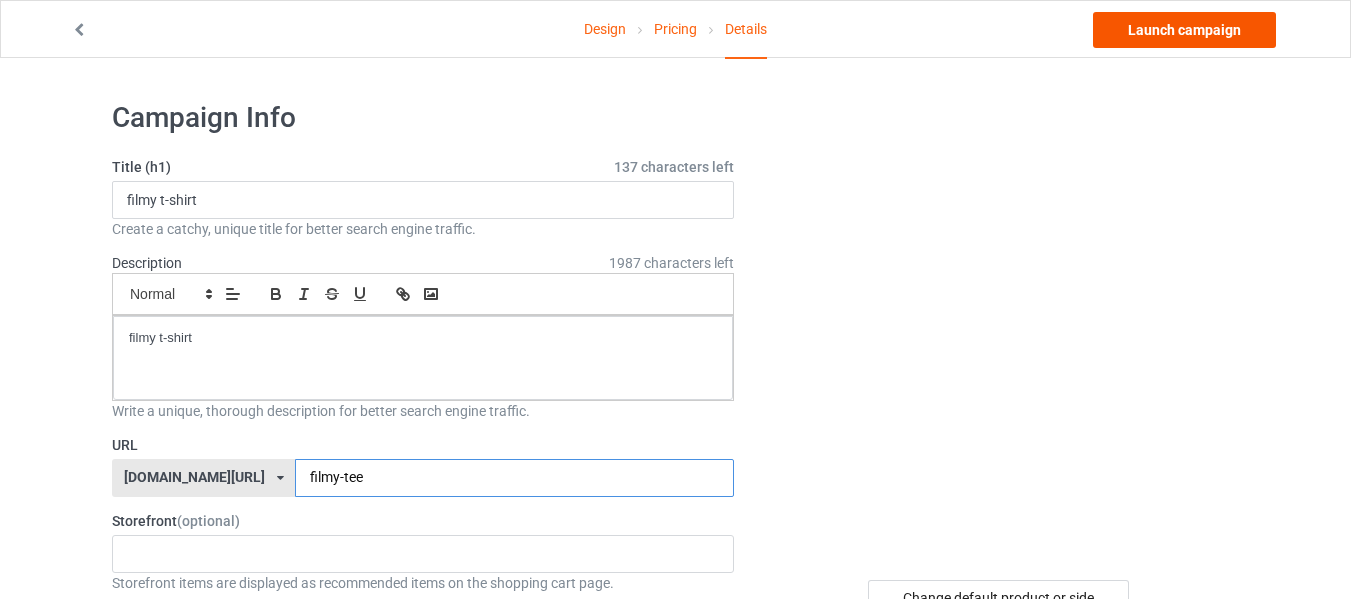 type on "filmy-tee" 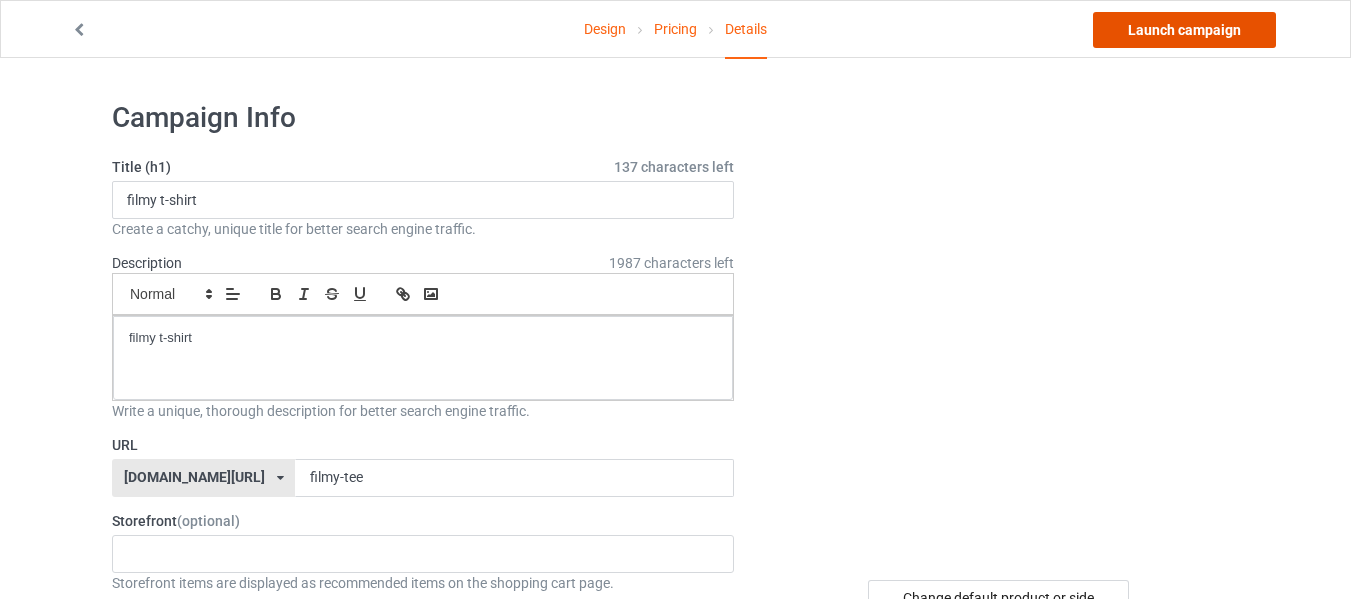 click on "Launch campaign" at bounding box center [1184, 30] 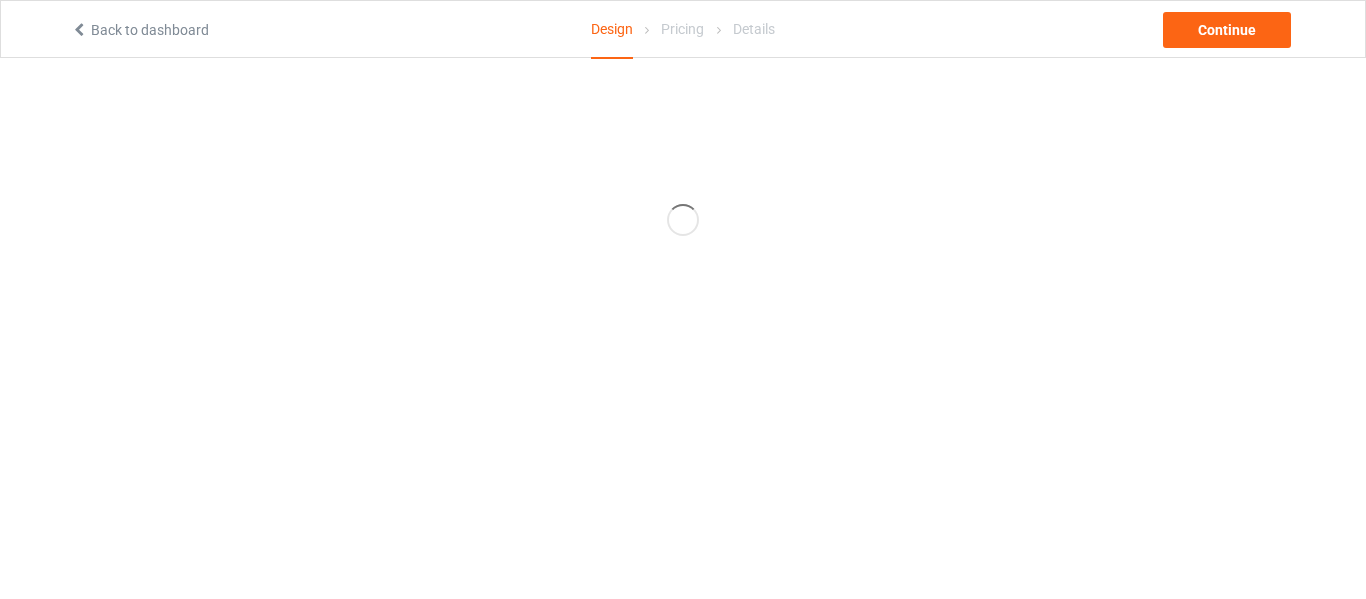 scroll, scrollTop: 0, scrollLeft: 0, axis: both 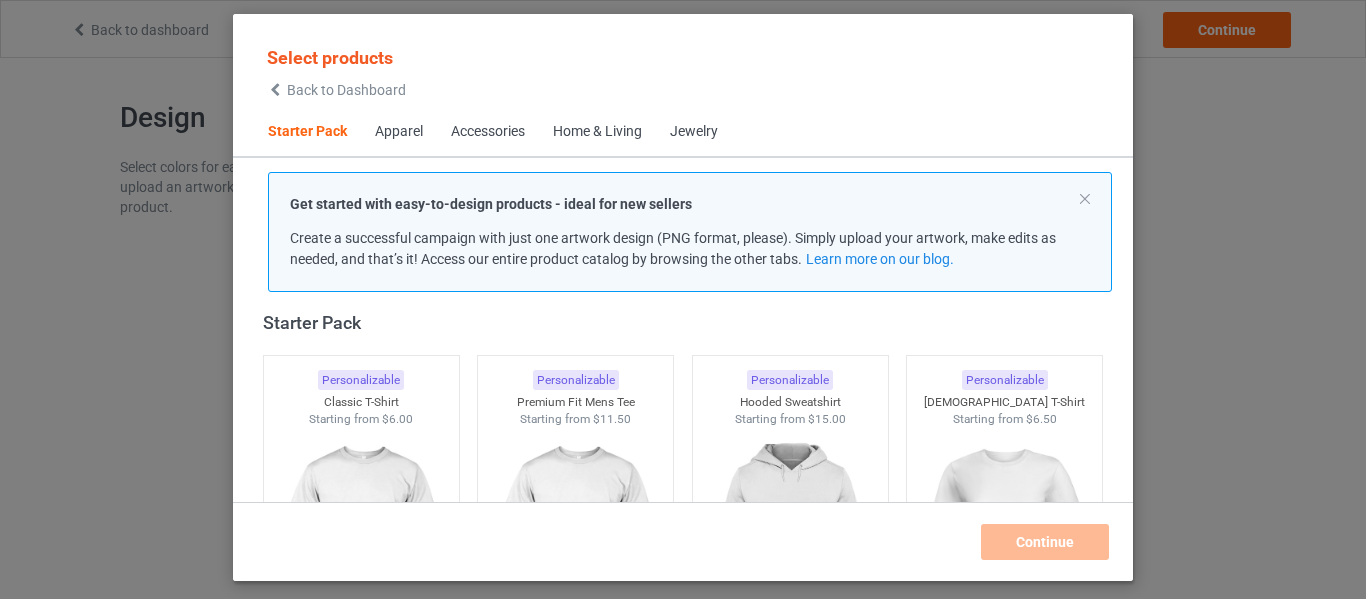 click on "Apparel" at bounding box center (399, 132) 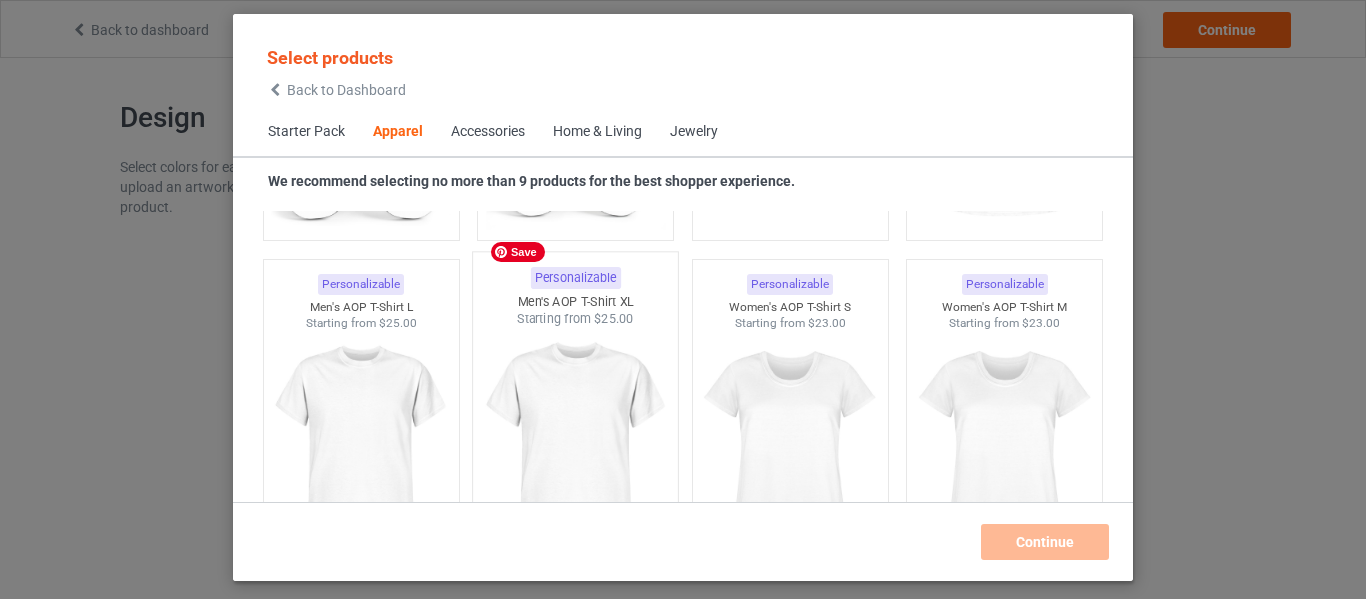 scroll, scrollTop: 3445, scrollLeft: 0, axis: vertical 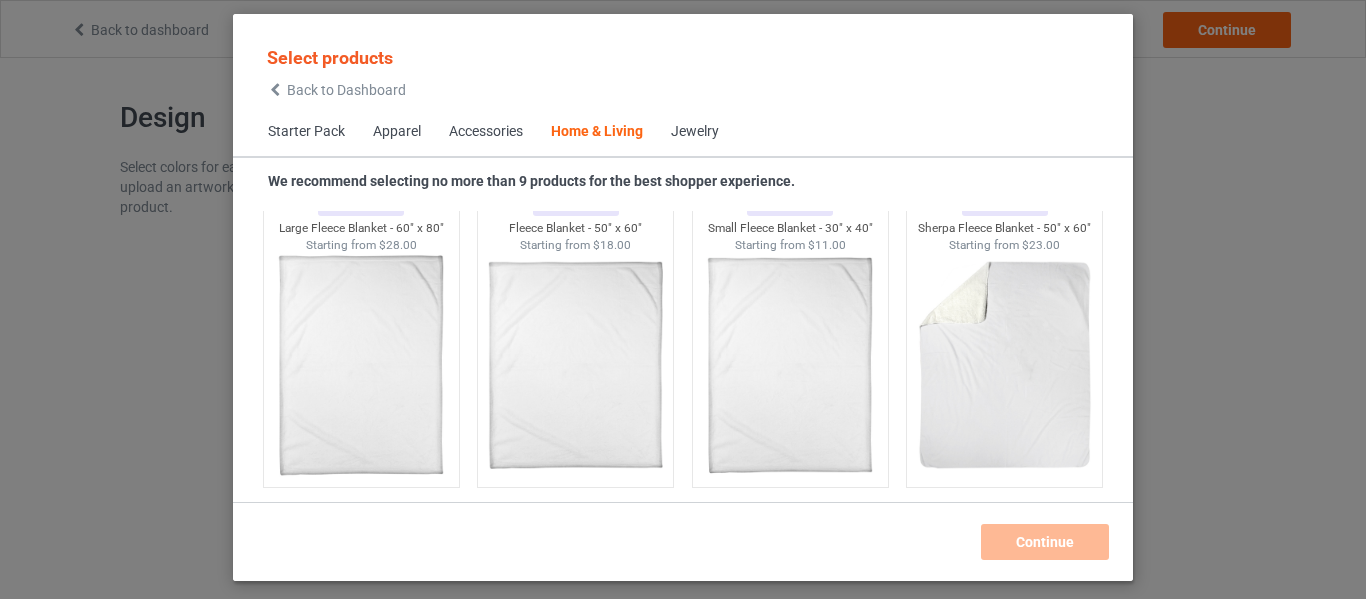 click on "Select products Back to Dashboard Starter Pack Apparel Accessories Home & Living Jewelry We recommend selecting no more than 9 products for the best shopper experience. Starter Pack Personalizable Classic T-Shirt Starting from   $6.00 Personalizable Premium Fit Mens Tee Starting from   $11.50 Personalizable Hooded Sweatshirt Starting from   $15.00 Personalizable Ladies T-Shirt Starting from   $6.50 Personalizable V-Neck T-Shirt Starting from   $9.50 Personalizable Unisex Tank Starting from   $9.50 Apparel Personalizable Classic Polo Starting from   $10.00 Personalizable Lightweight Jacket Starting from   $19.00 Personalizable Dress Shirt Starting from   $24.00 Personalizable Classic T-Shirt Starting from   $6.00 Personalizable Premium Fit Mens Tee Starting from   $11.50 Personalizable Hooded Sweatshirt Starting from   $15.00 Personalizable Ladies T-Shirt Starting from   $6.50 Personalizable V-Neck T-Shirt Starting from   $9.50 Personalizable Long Sleeve Tee Starting from   $9.00 Personalizable Starting from" at bounding box center [683, 299] 